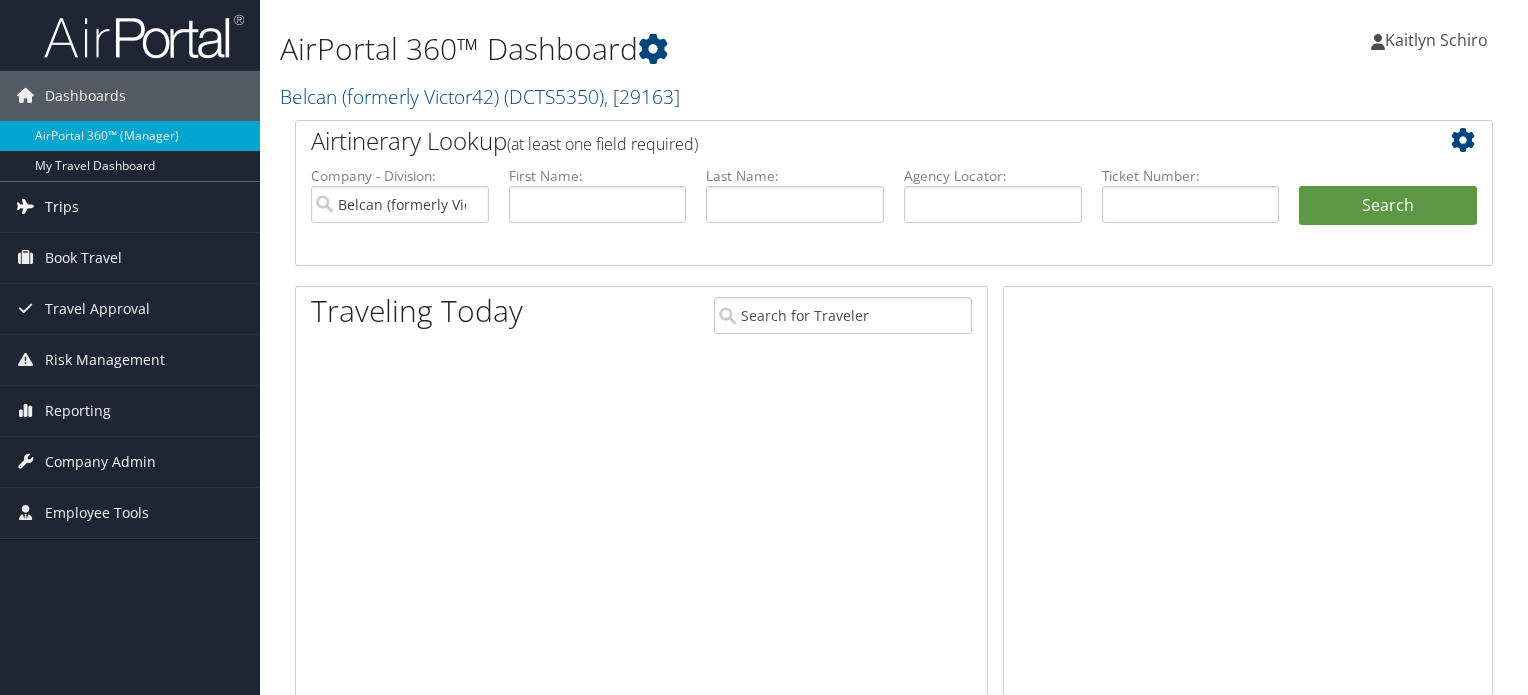 scroll, scrollTop: 0, scrollLeft: 0, axis: both 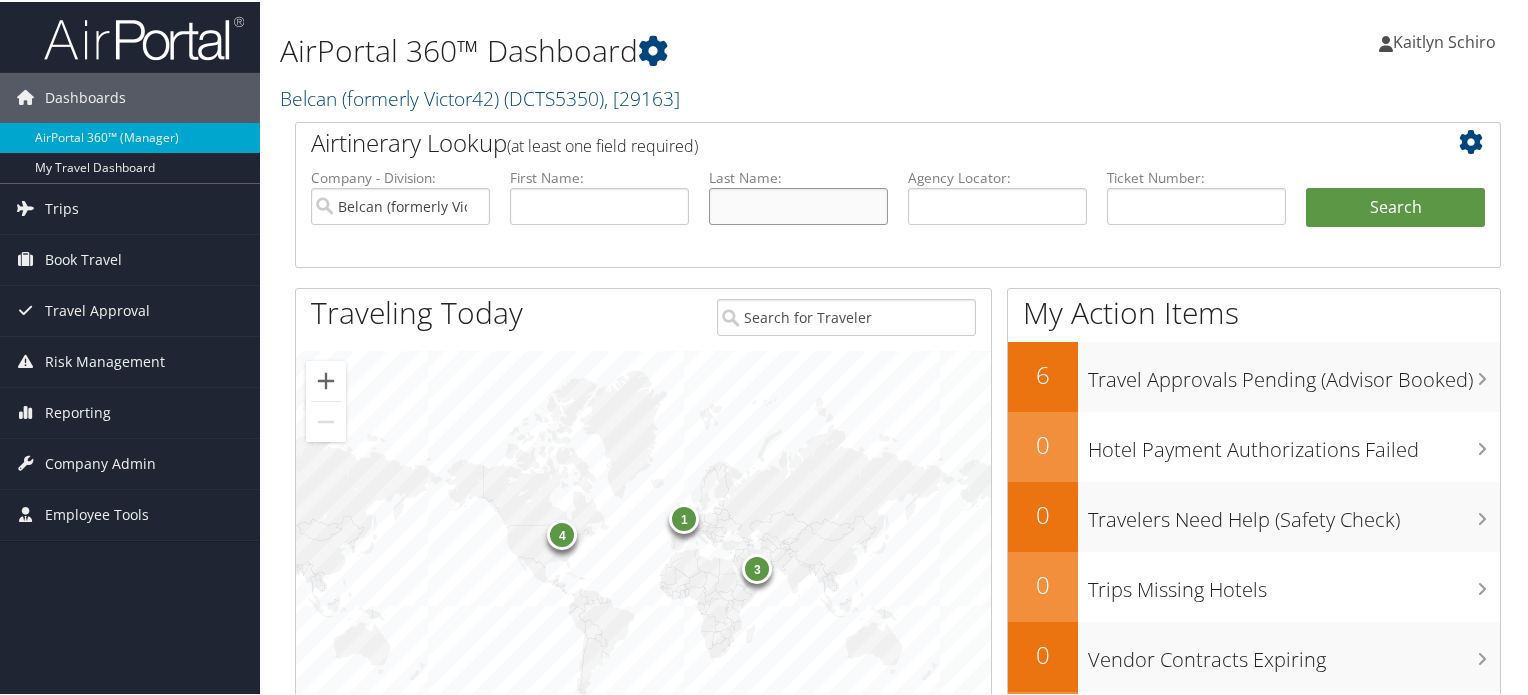 click at bounding box center (798, 204) 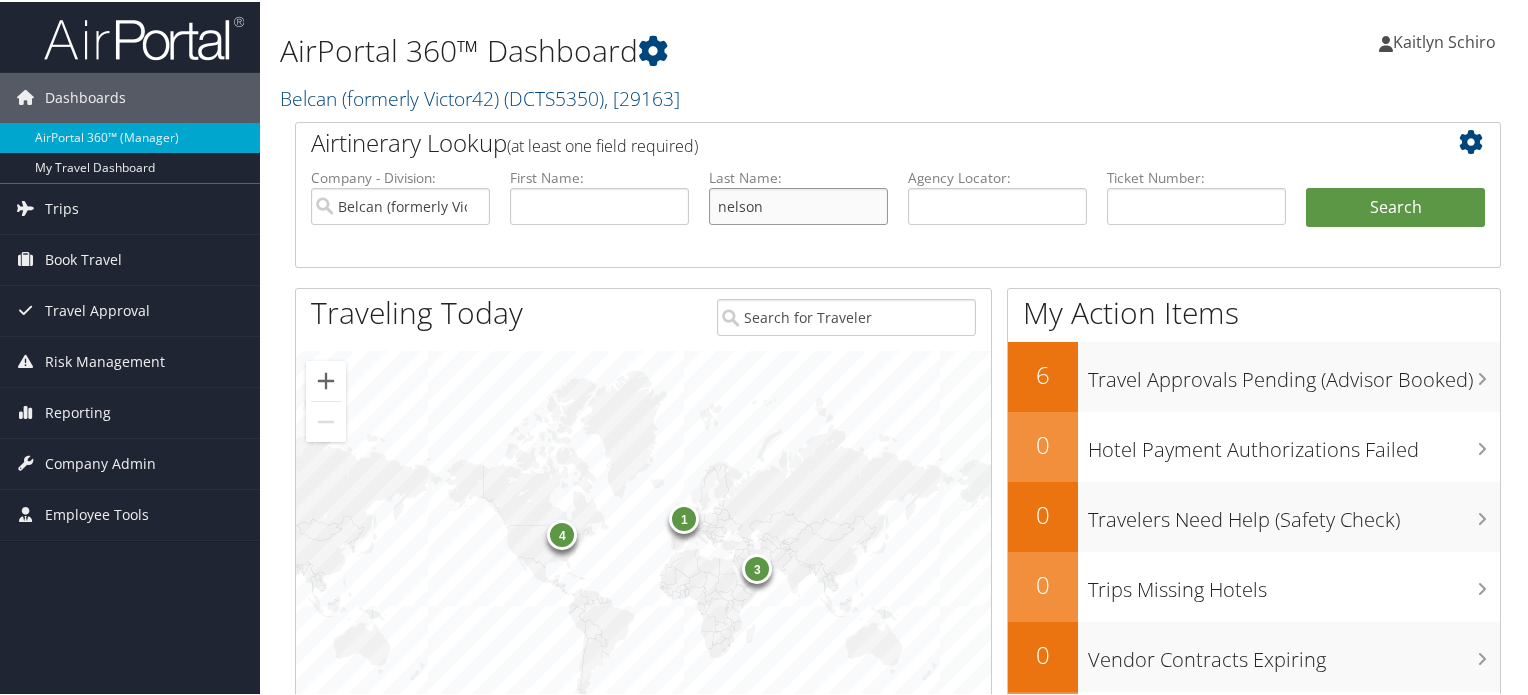 type on "nelson" 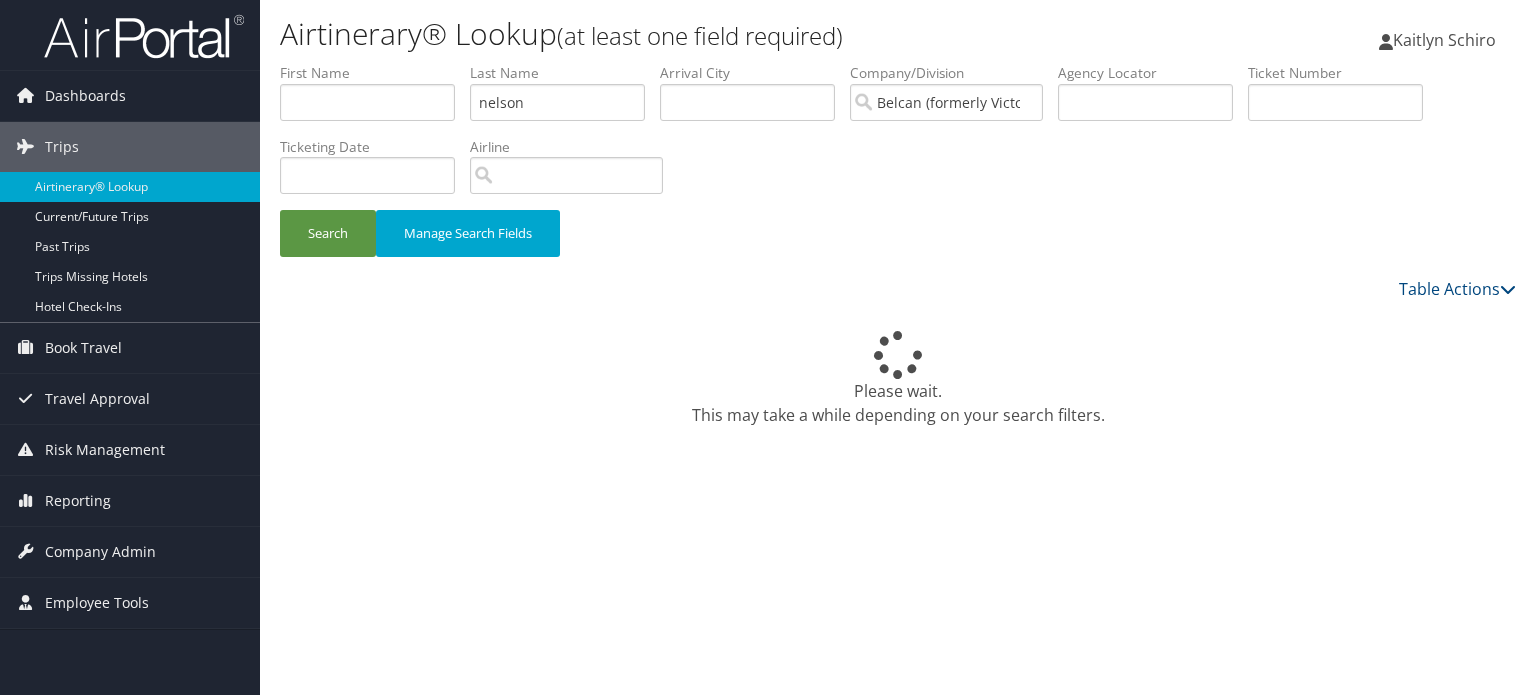 scroll, scrollTop: 0, scrollLeft: 0, axis: both 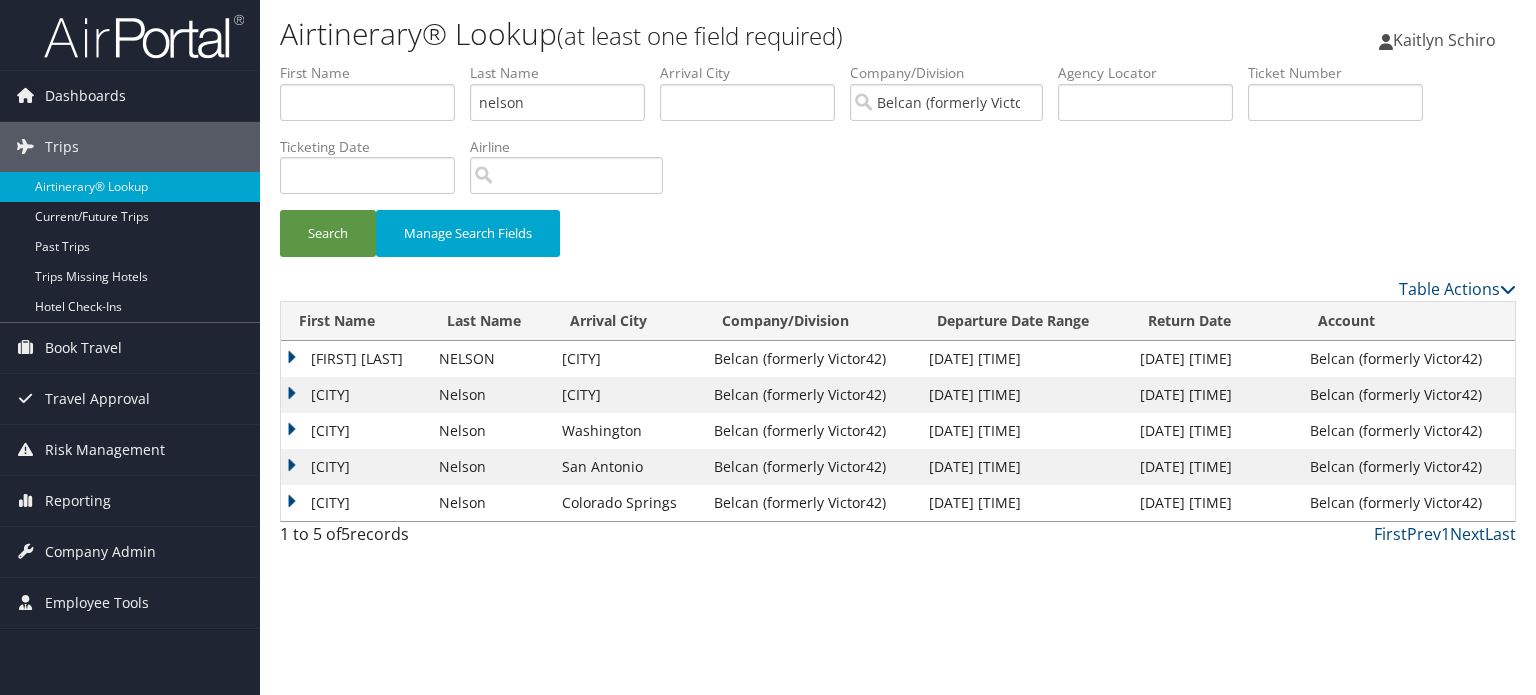click on "DALTON JAY" at bounding box center (355, 359) 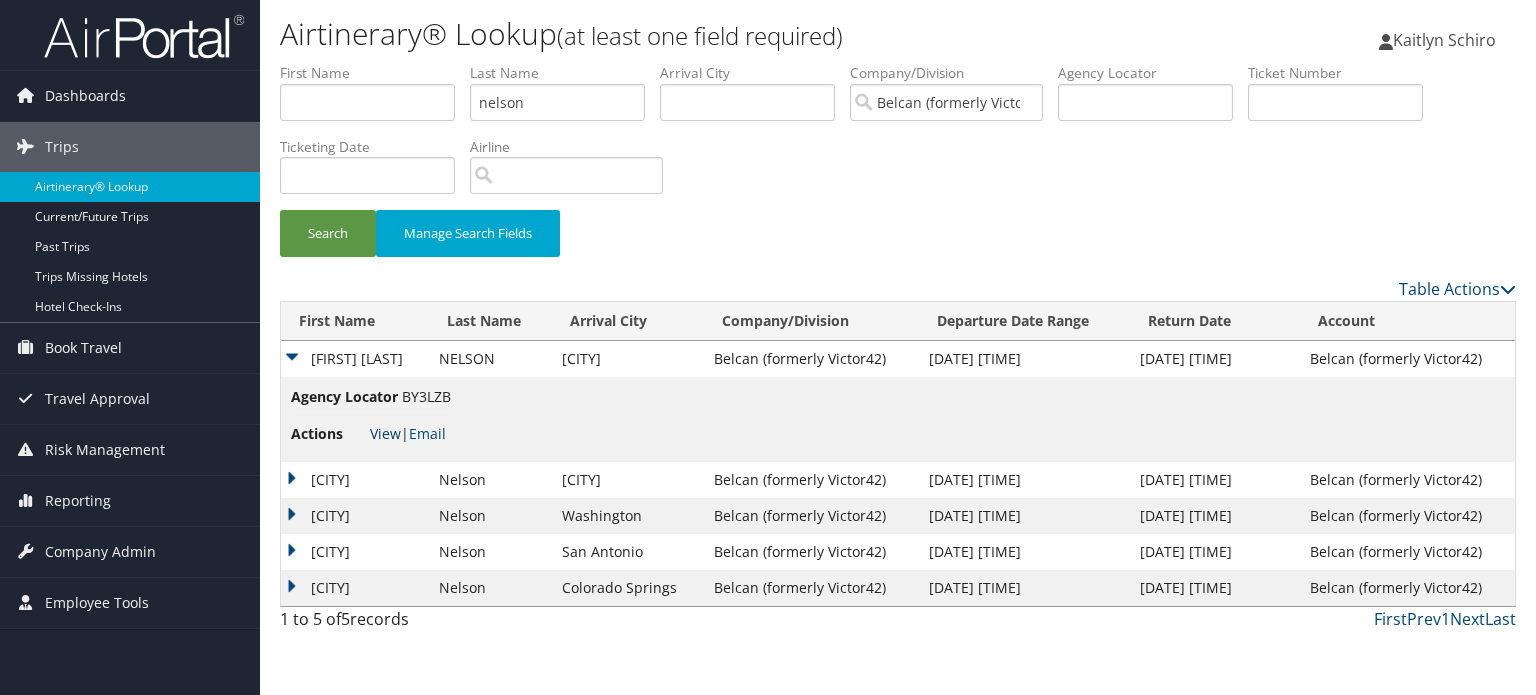click on "View" at bounding box center [385, 433] 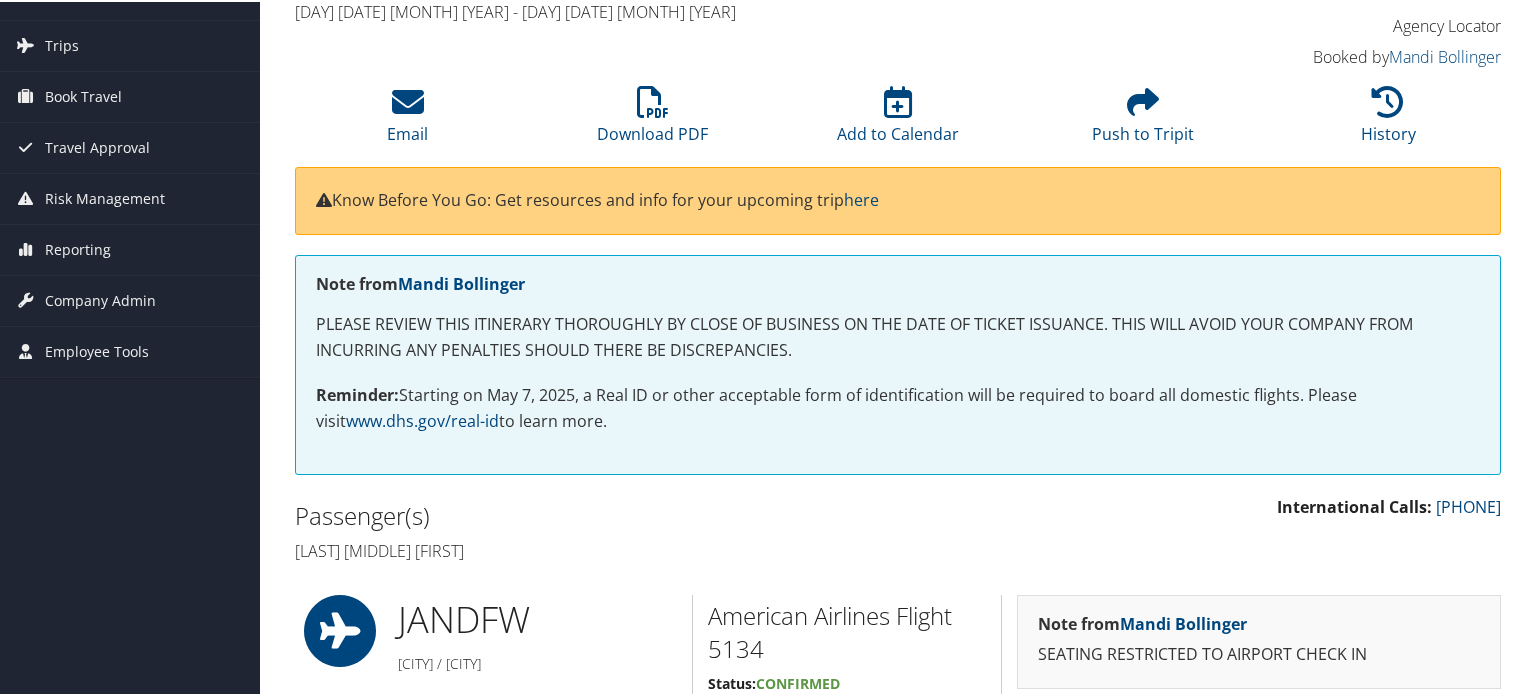 scroll, scrollTop: 0, scrollLeft: 0, axis: both 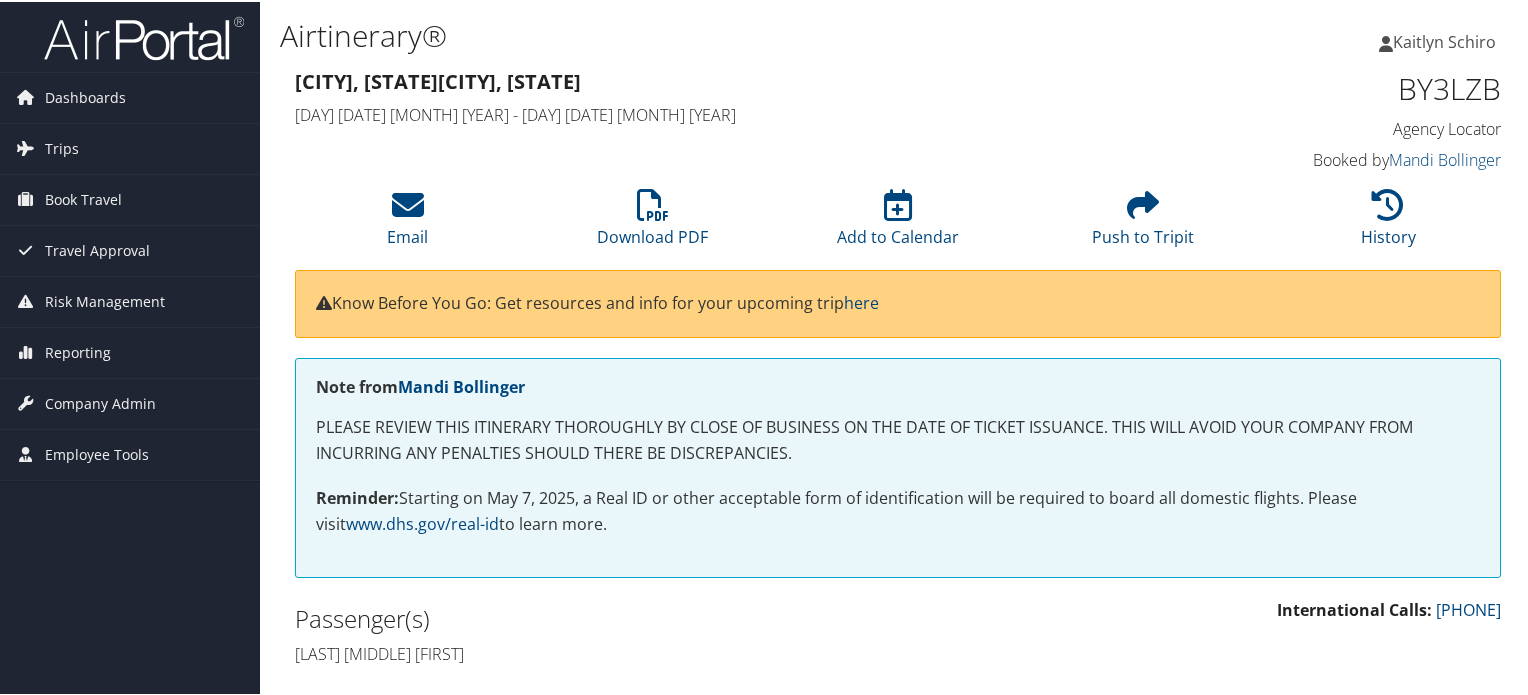 click on "[DAY] [DATE] [MONTH] [YEAR] - [DAY] [DATE] [MONTH] [YEAR]" at bounding box center (743, 113) 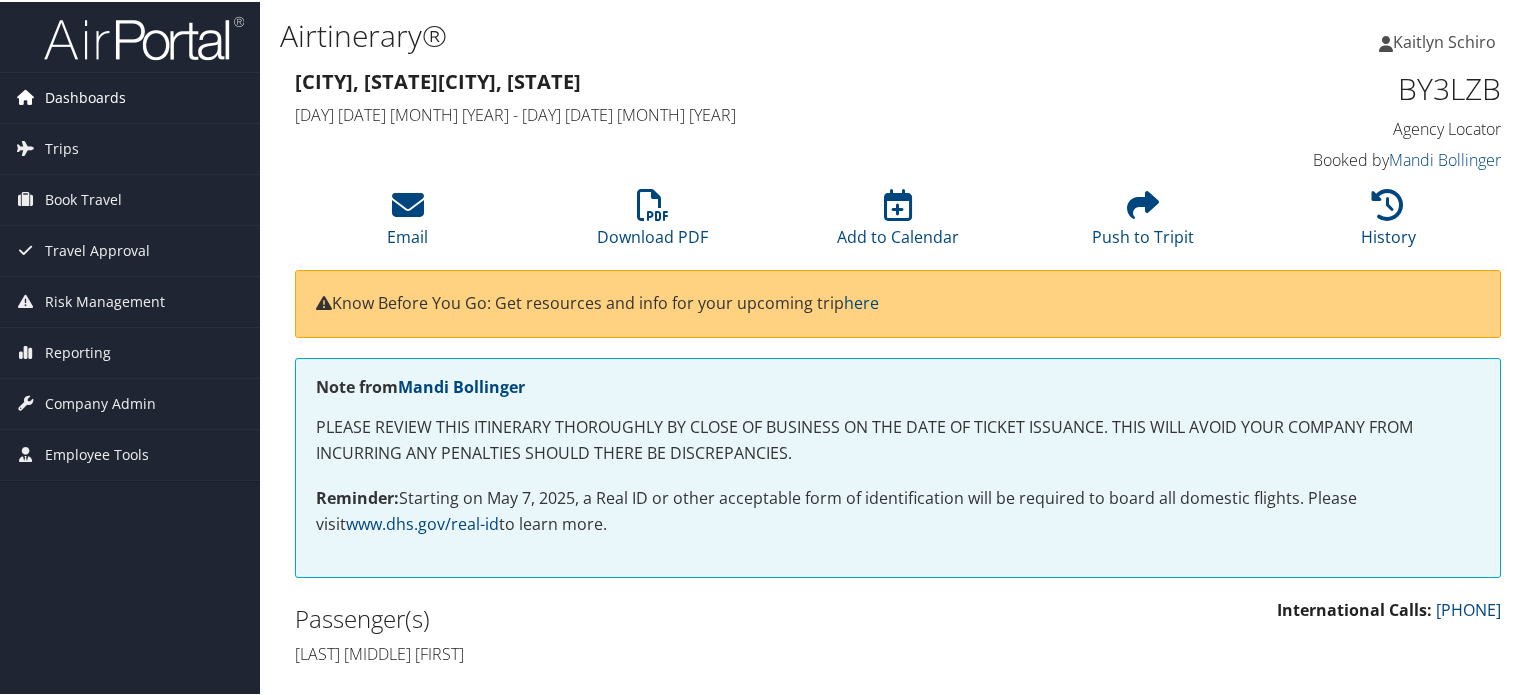 click on "Dashboards" at bounding box center [85, 96] 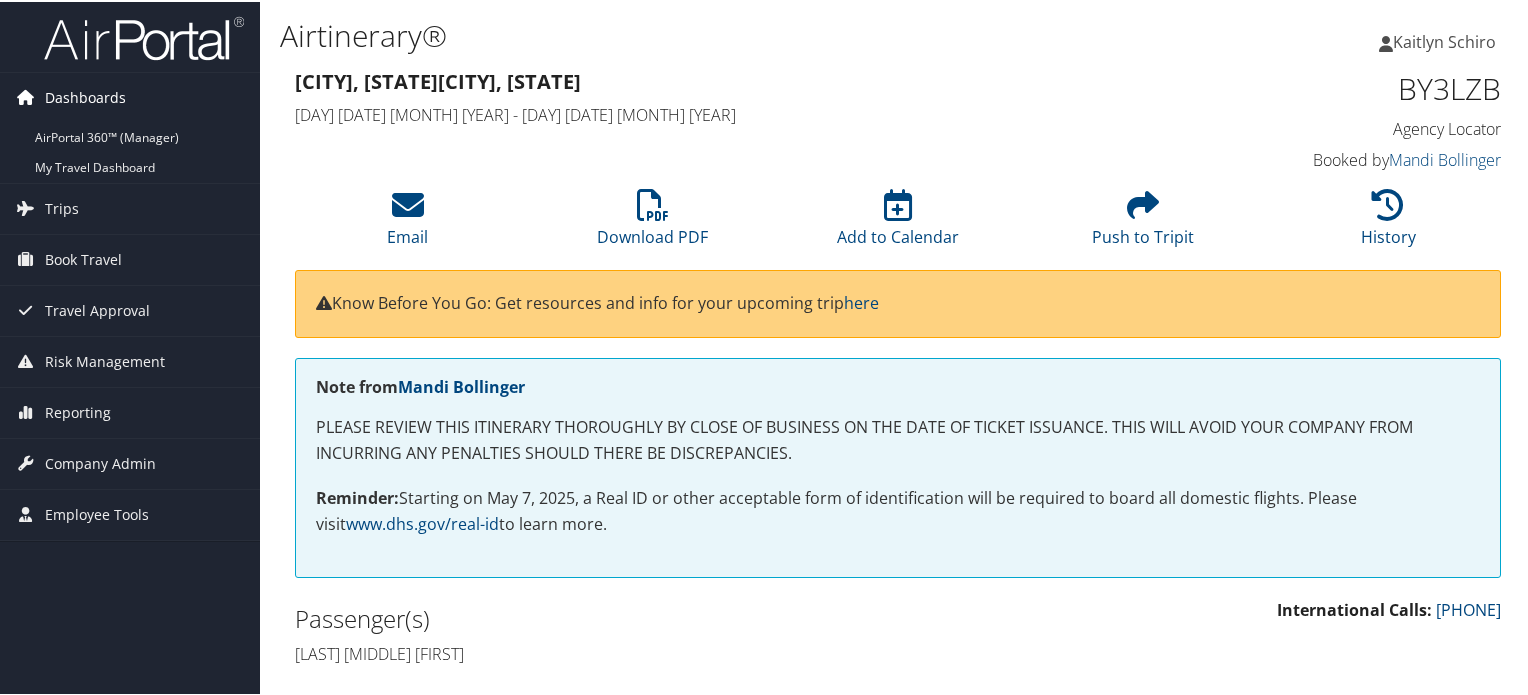 click on "Dashboards" at bounding box center (85, 96) 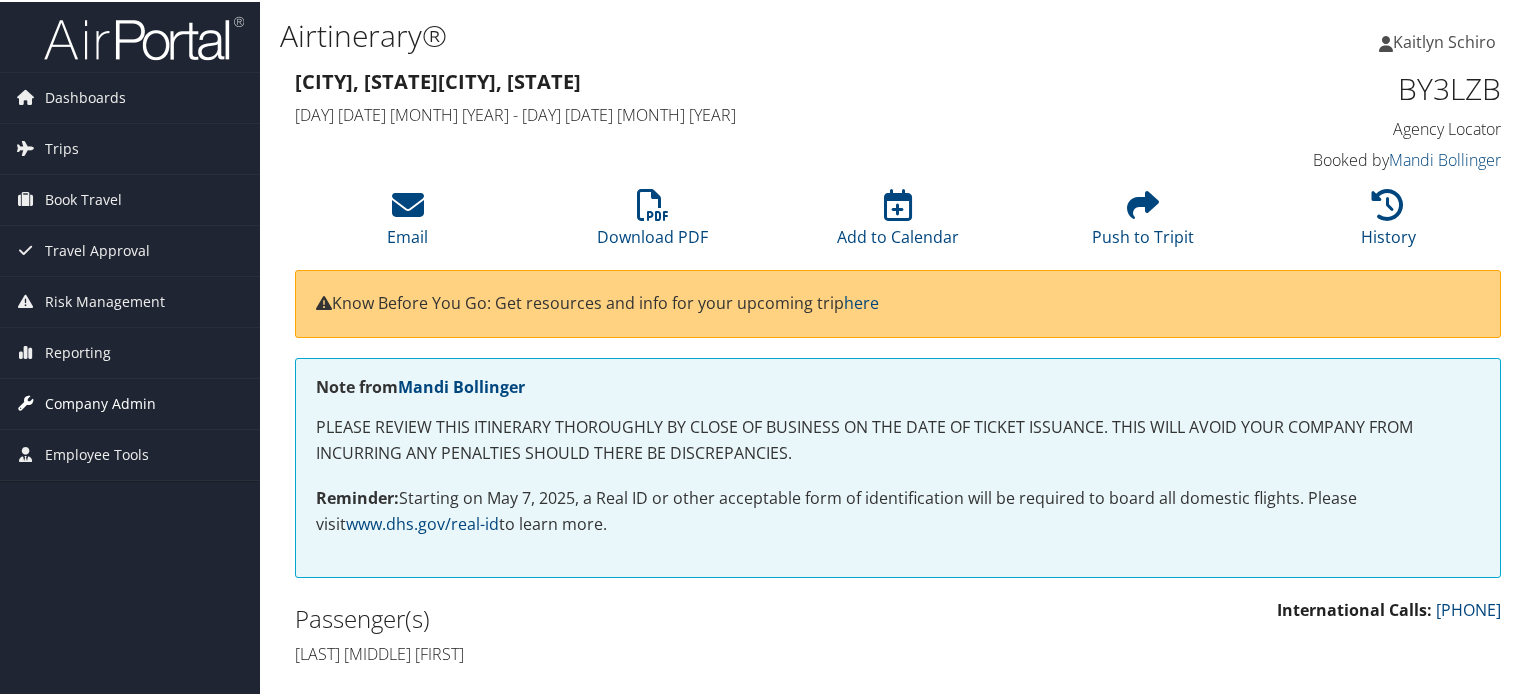 click on "Company Admin" at bounding box center (100, 402) 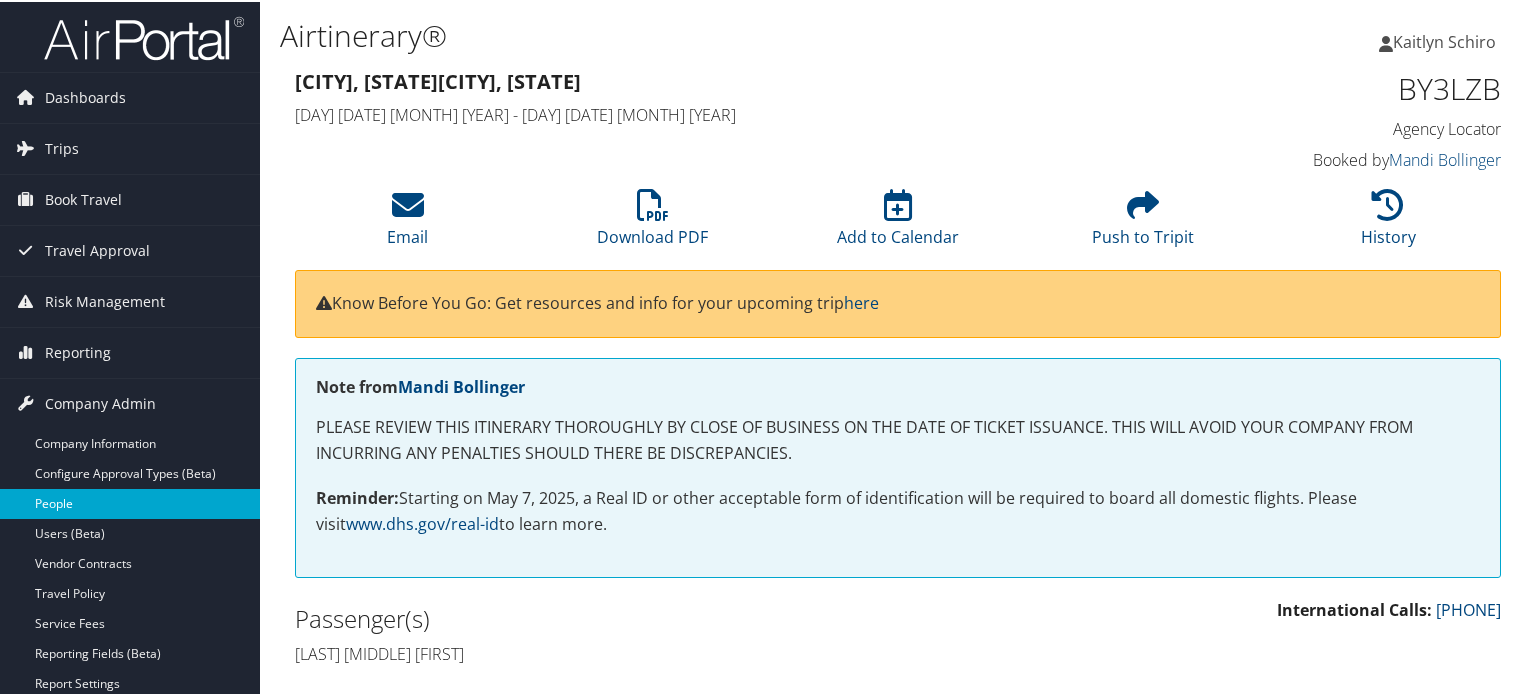 click on "People" at bounding box center (130, 502) 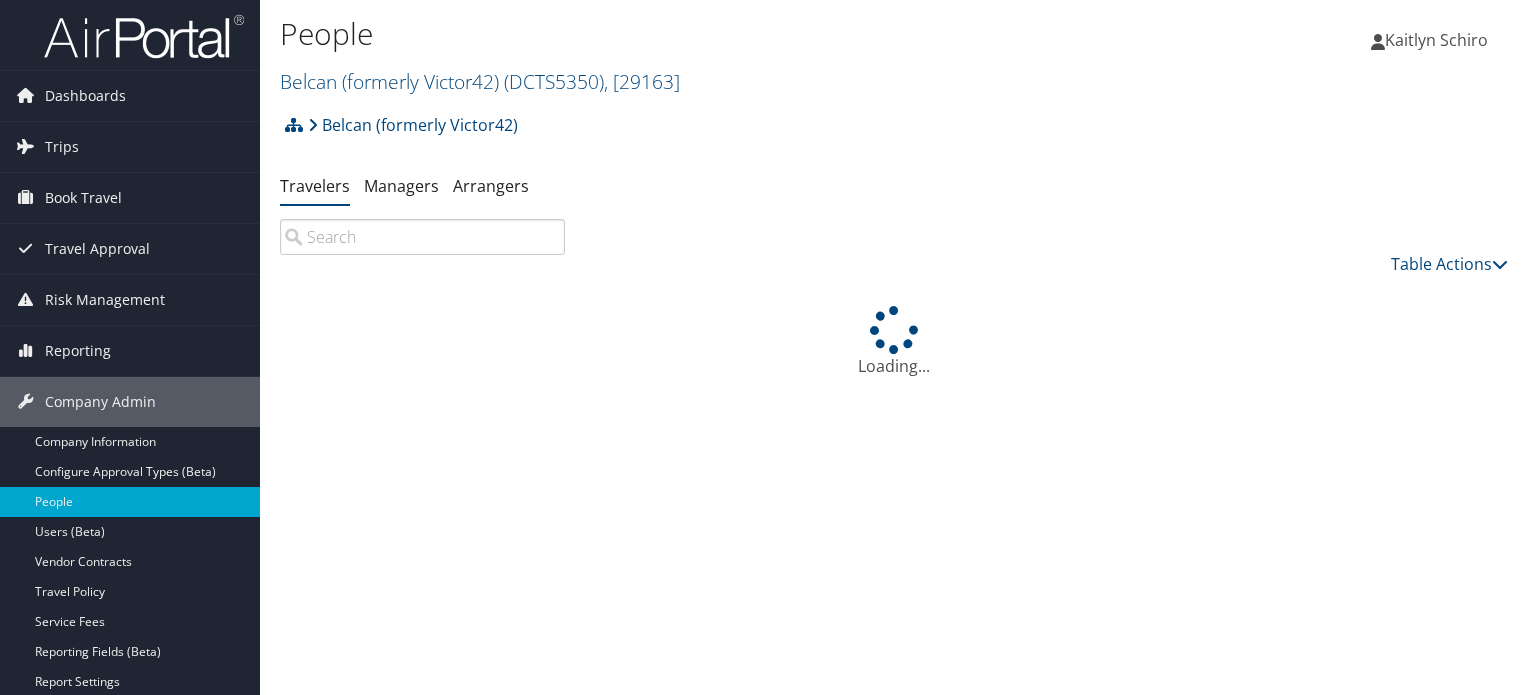 scroll, scrollTop: 0, scrollLeft: 0, axis: both 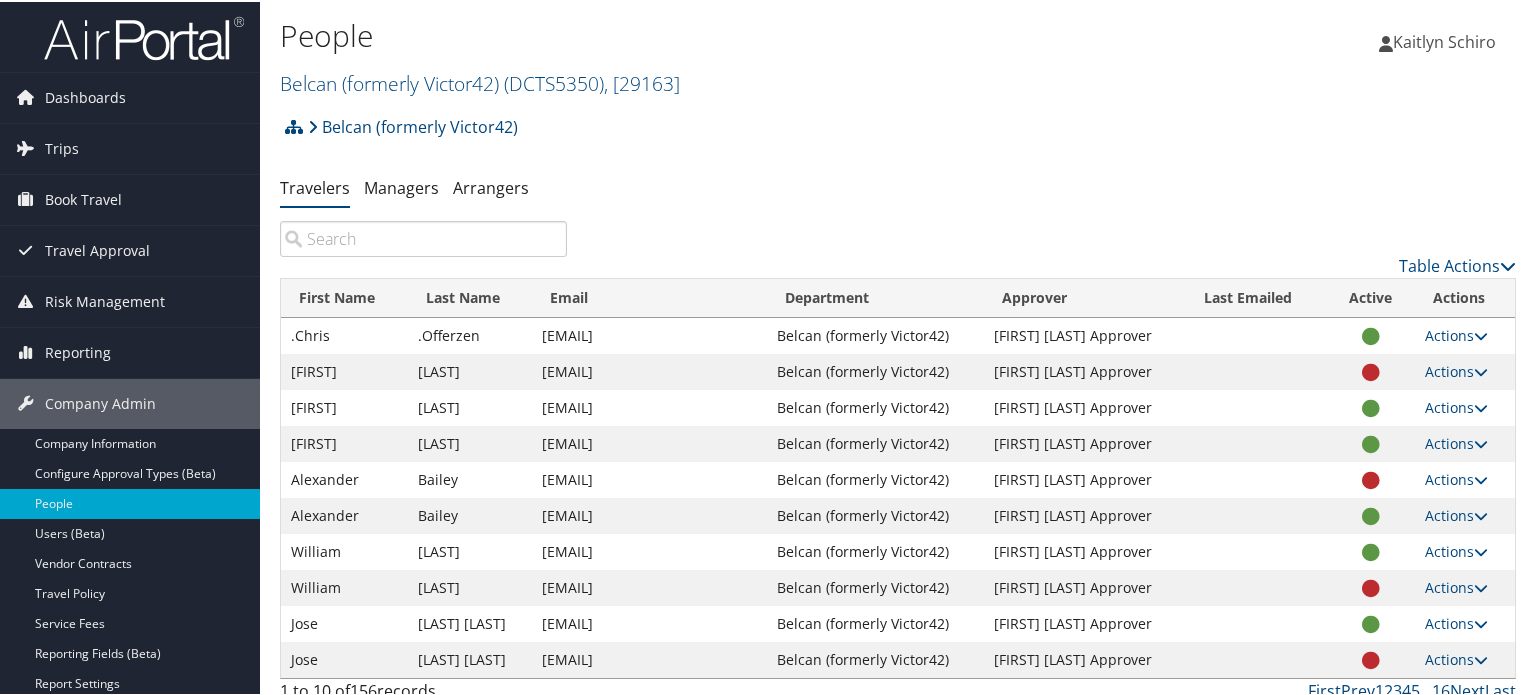 click at bounding box center [423, 237] 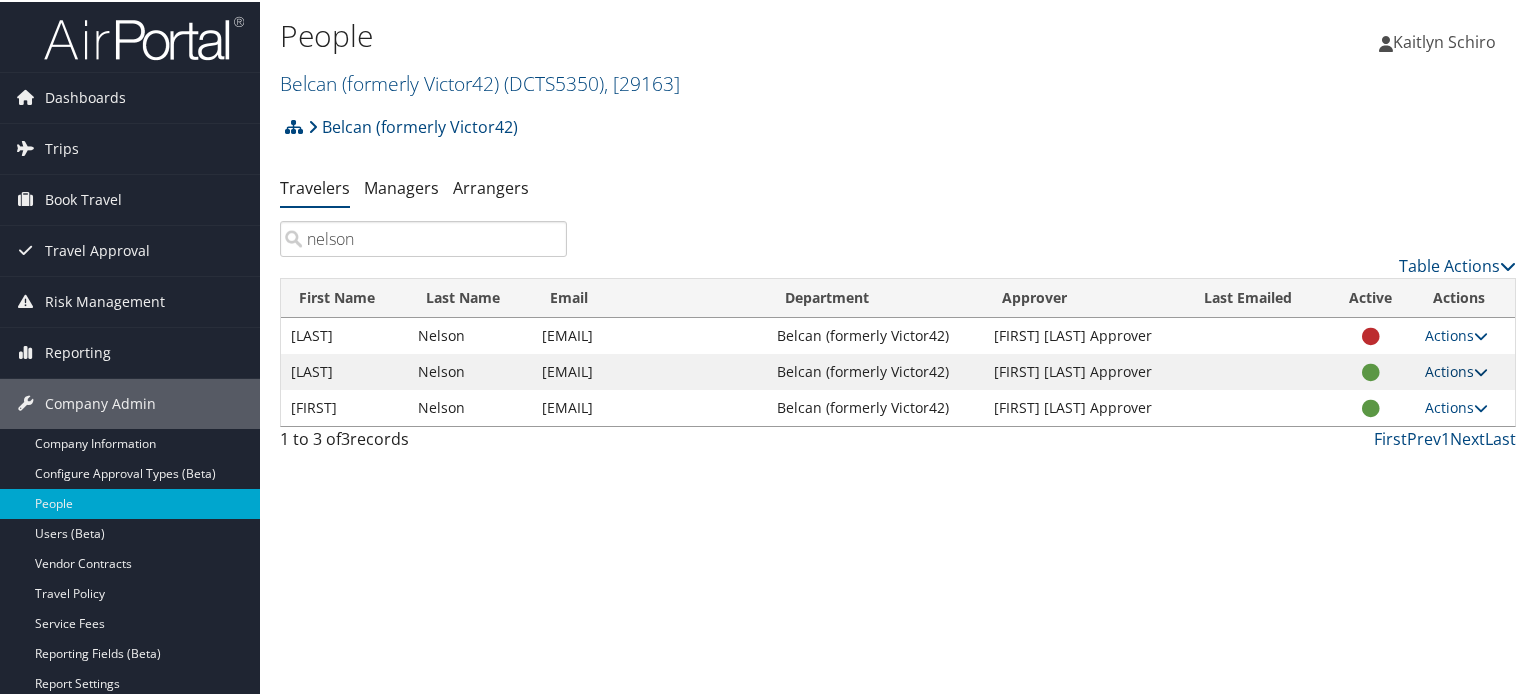 type on "nelson" 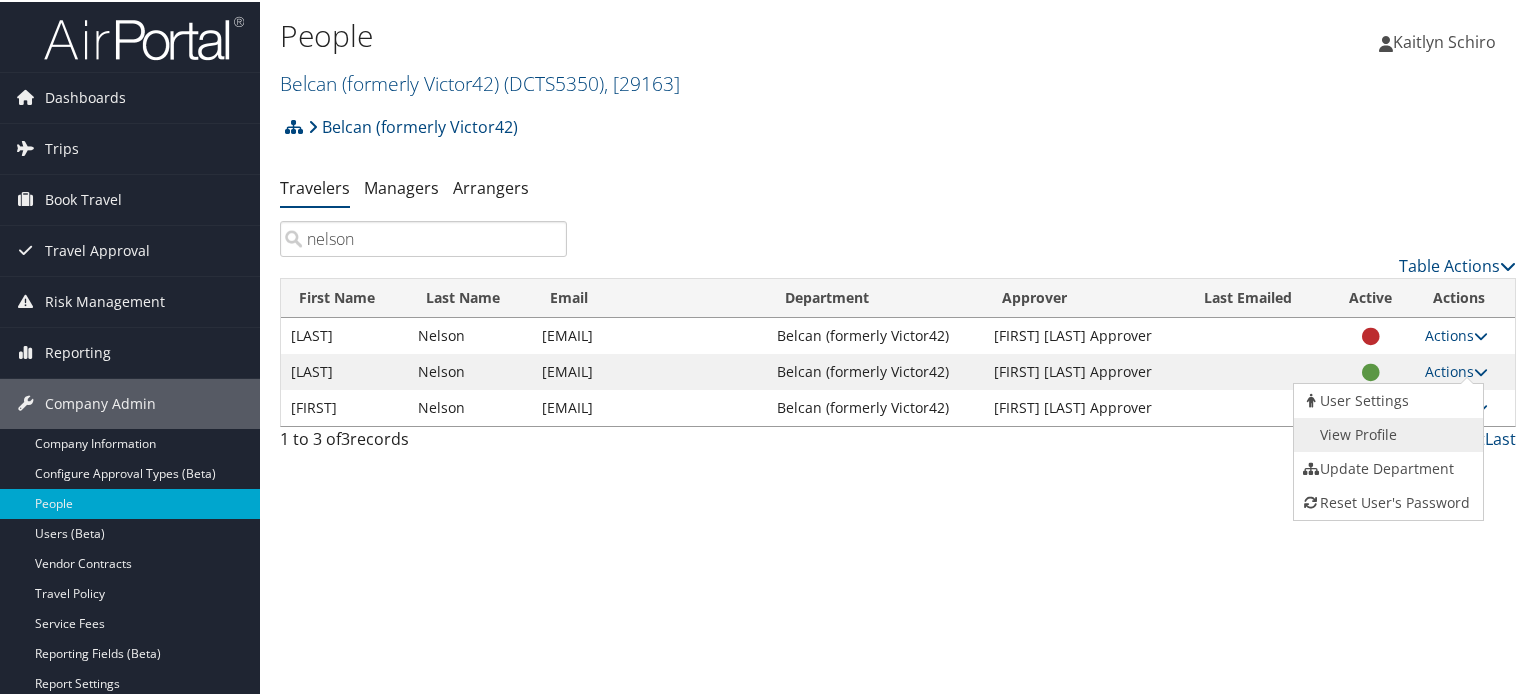 click on "View Profile" at bounding box center [1386, 433] 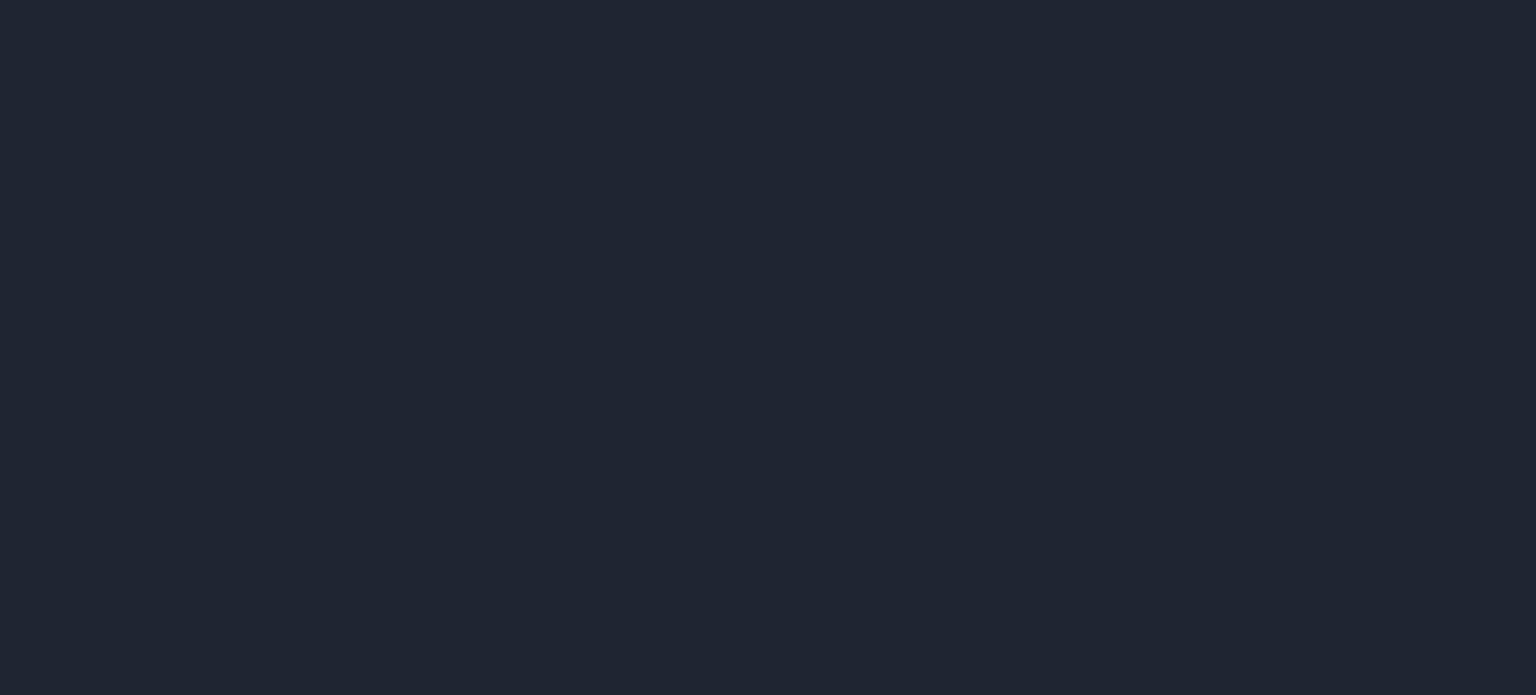 scroll, scrollTop: 0, scrollLeft: 0, axis: both 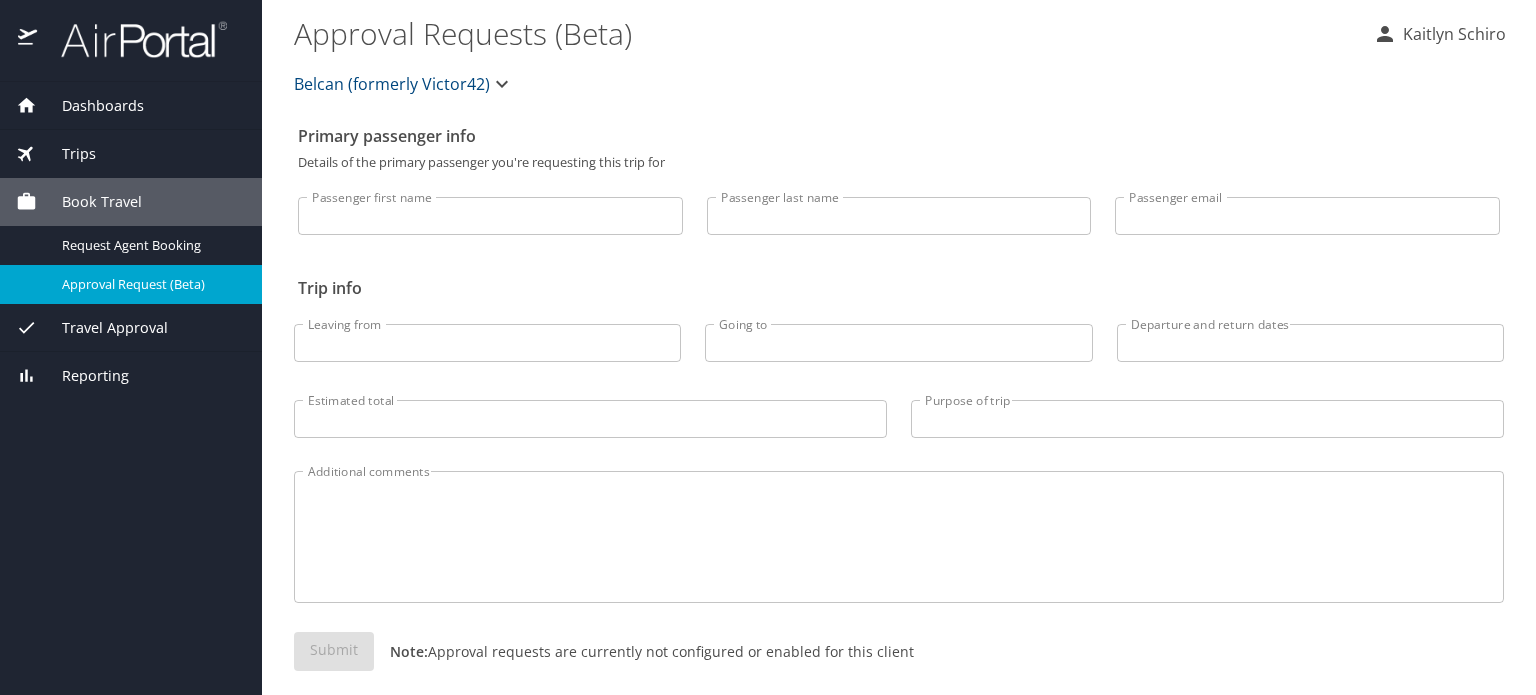 select on "US" 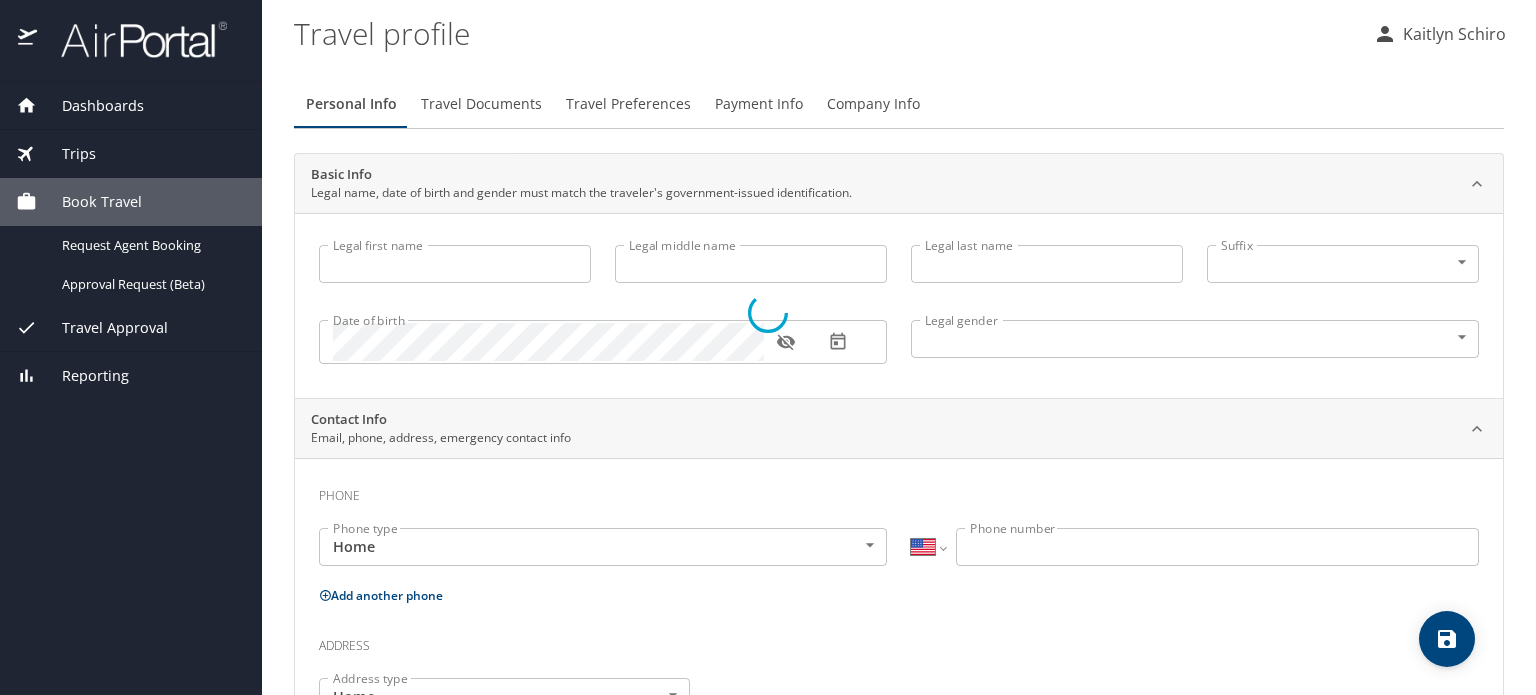 type on "Kaitlyn" 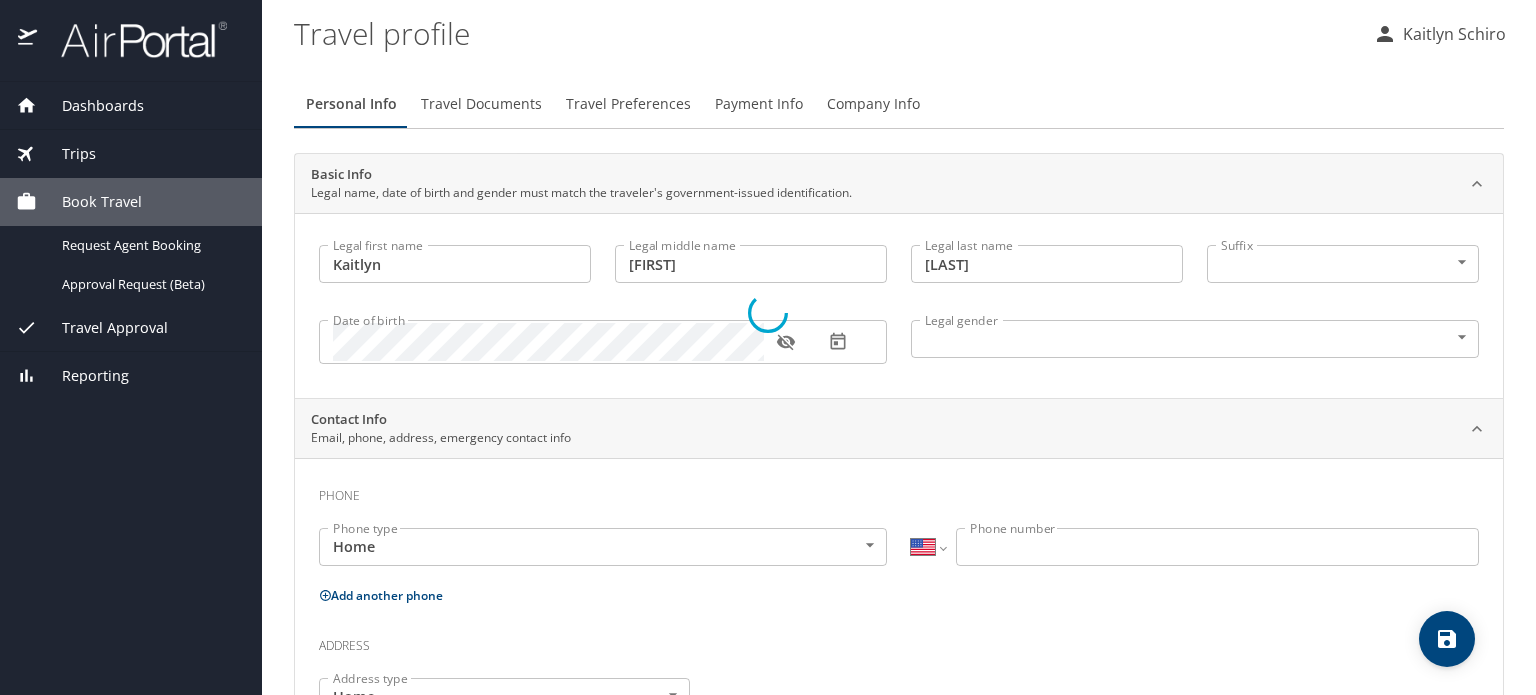 select on "US" 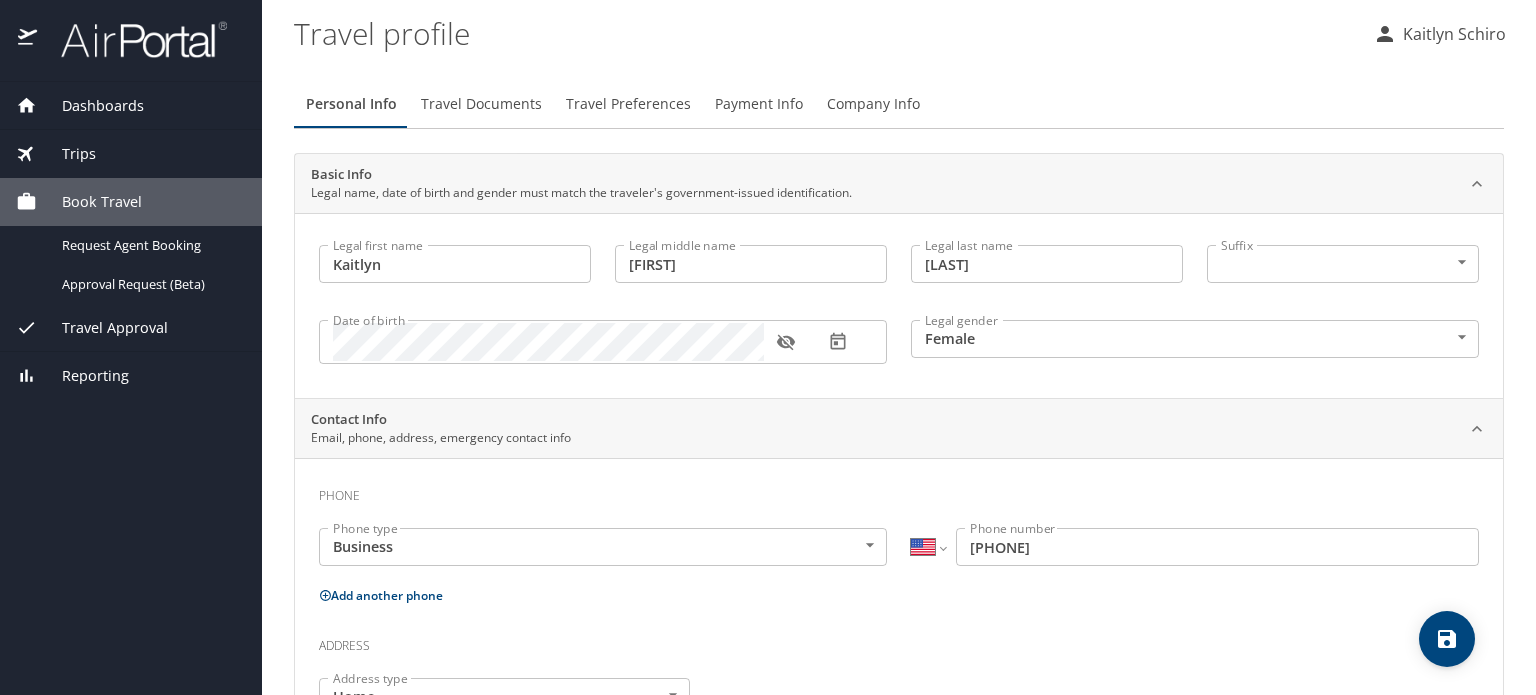 select on "US" 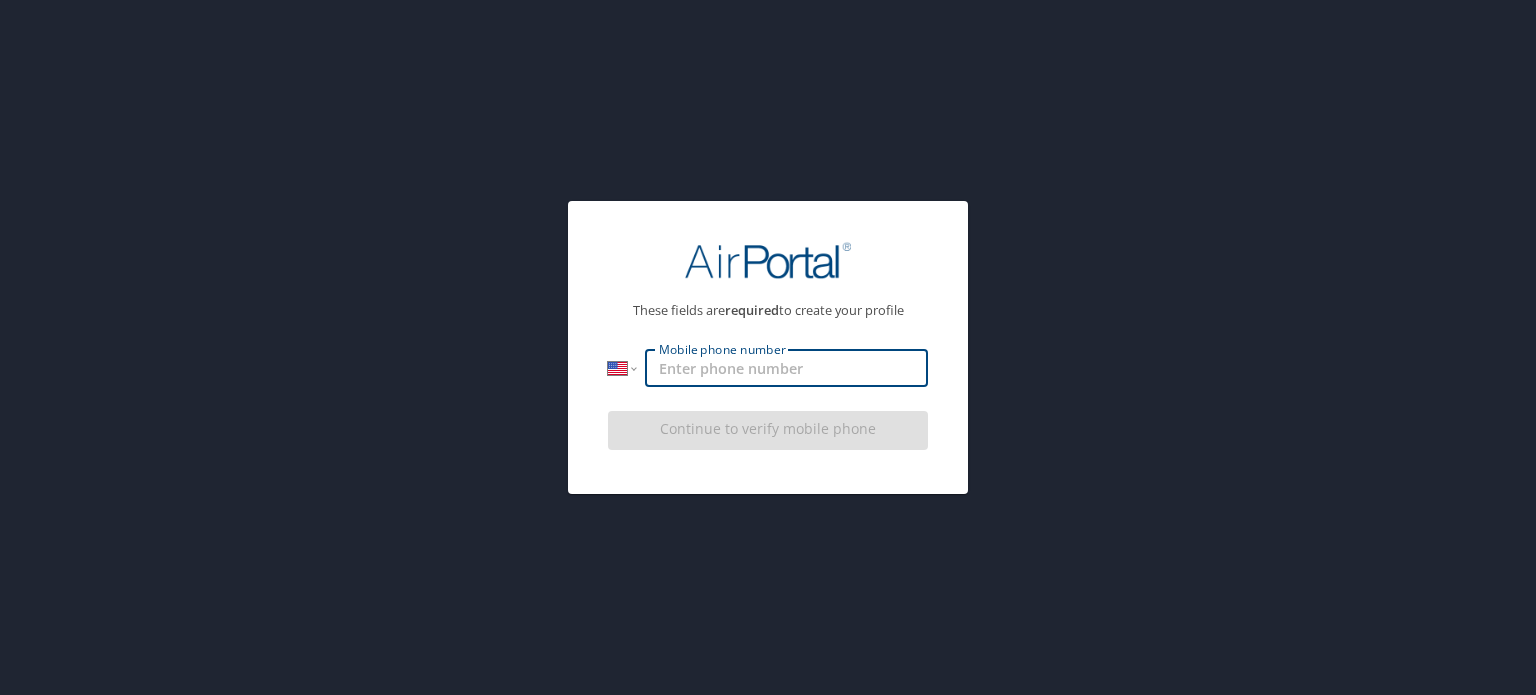 click on "Mobile phone number" at bounding box center [786, 368] 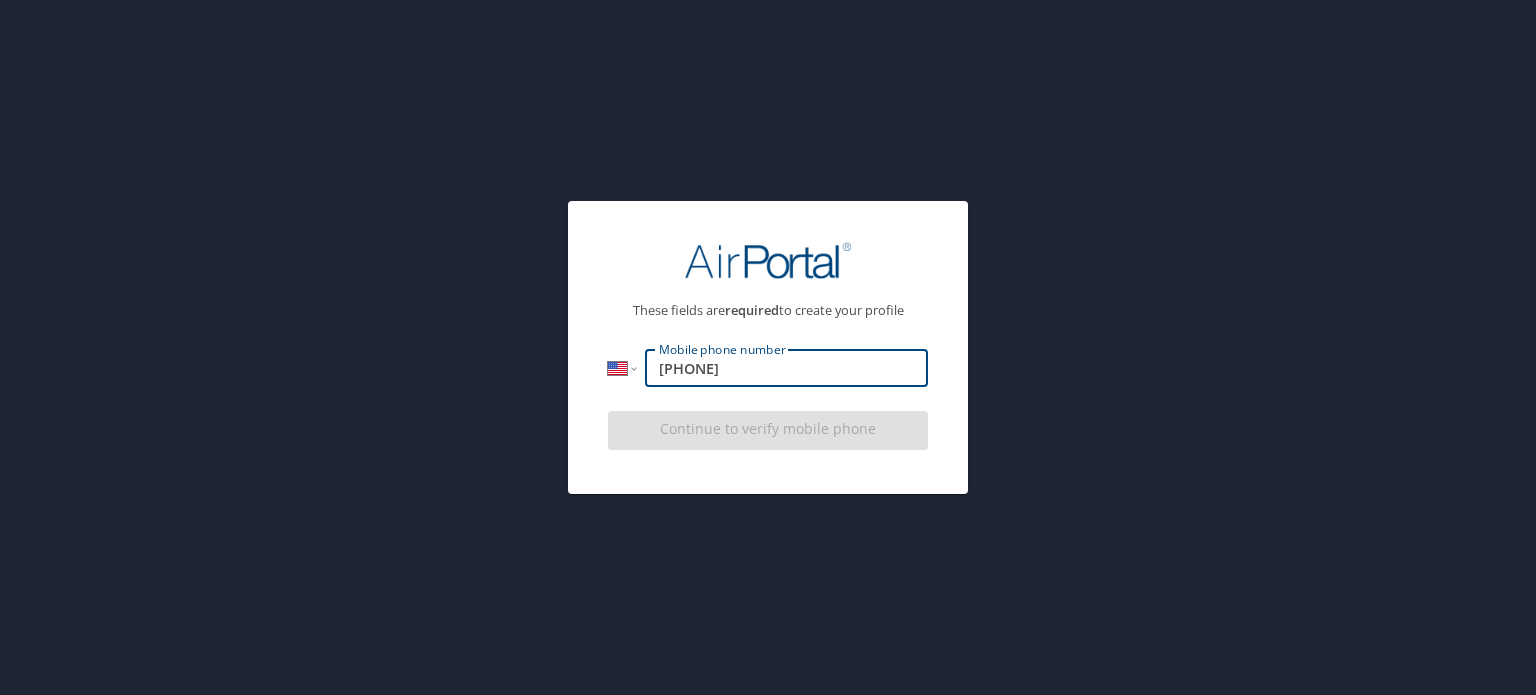 type on "(727) 247-4446" 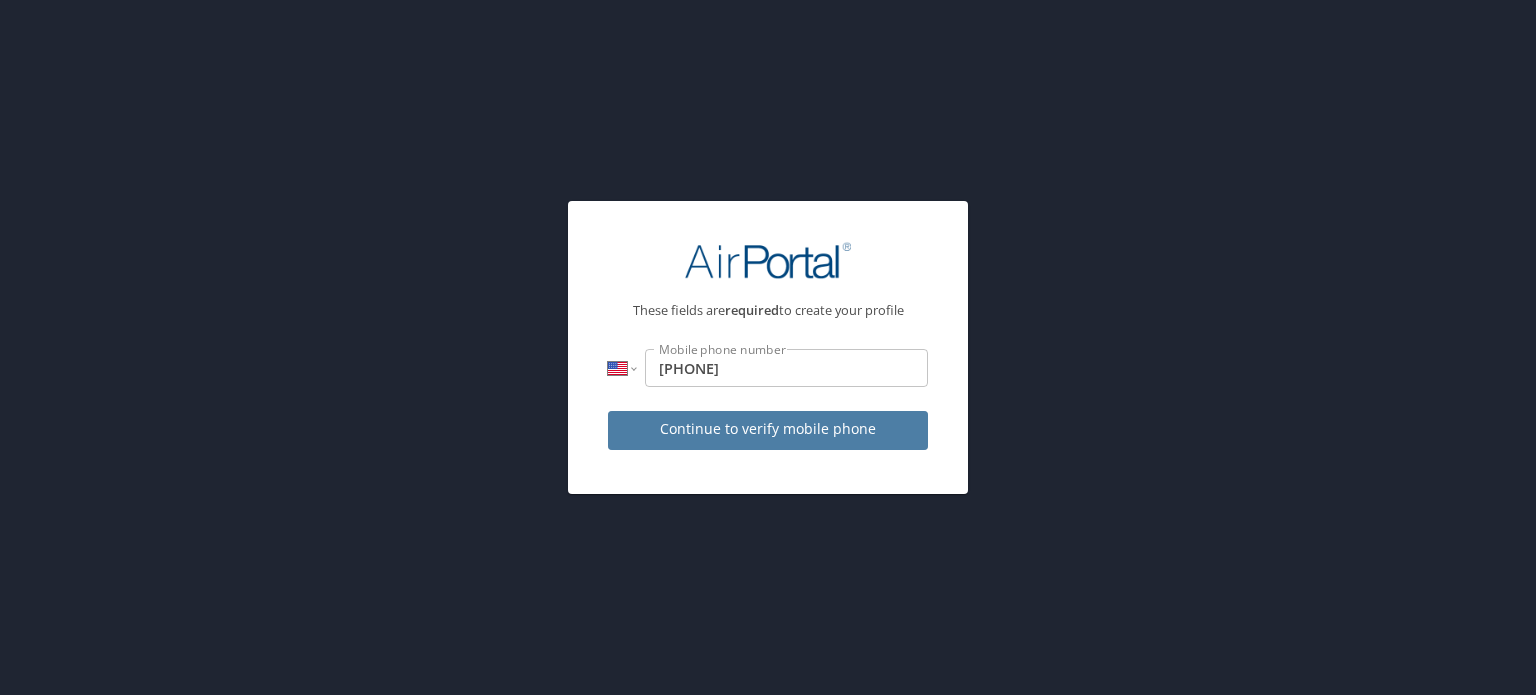 click on "Continue to verify mobile phone" at bounding box center (768, 429) 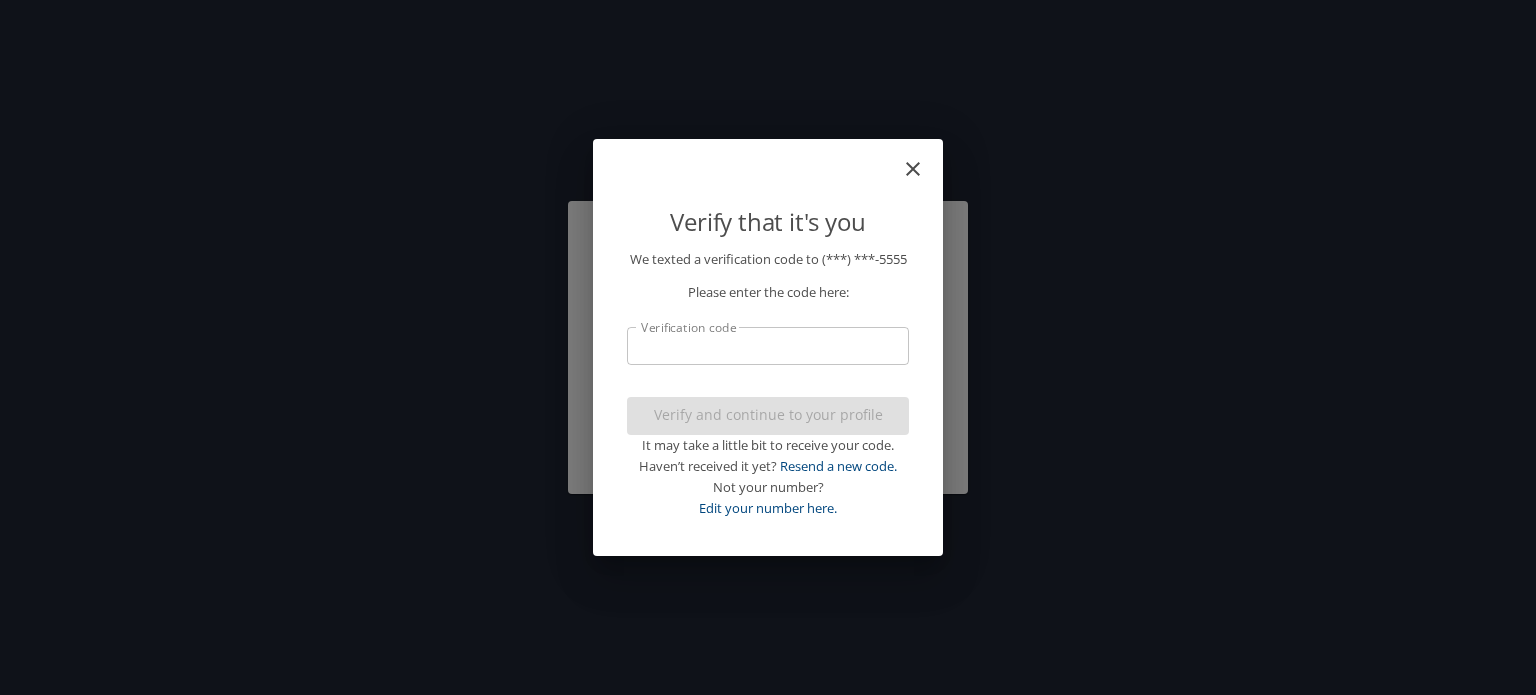 click on "Verification code" at bounding box center [768, 346] 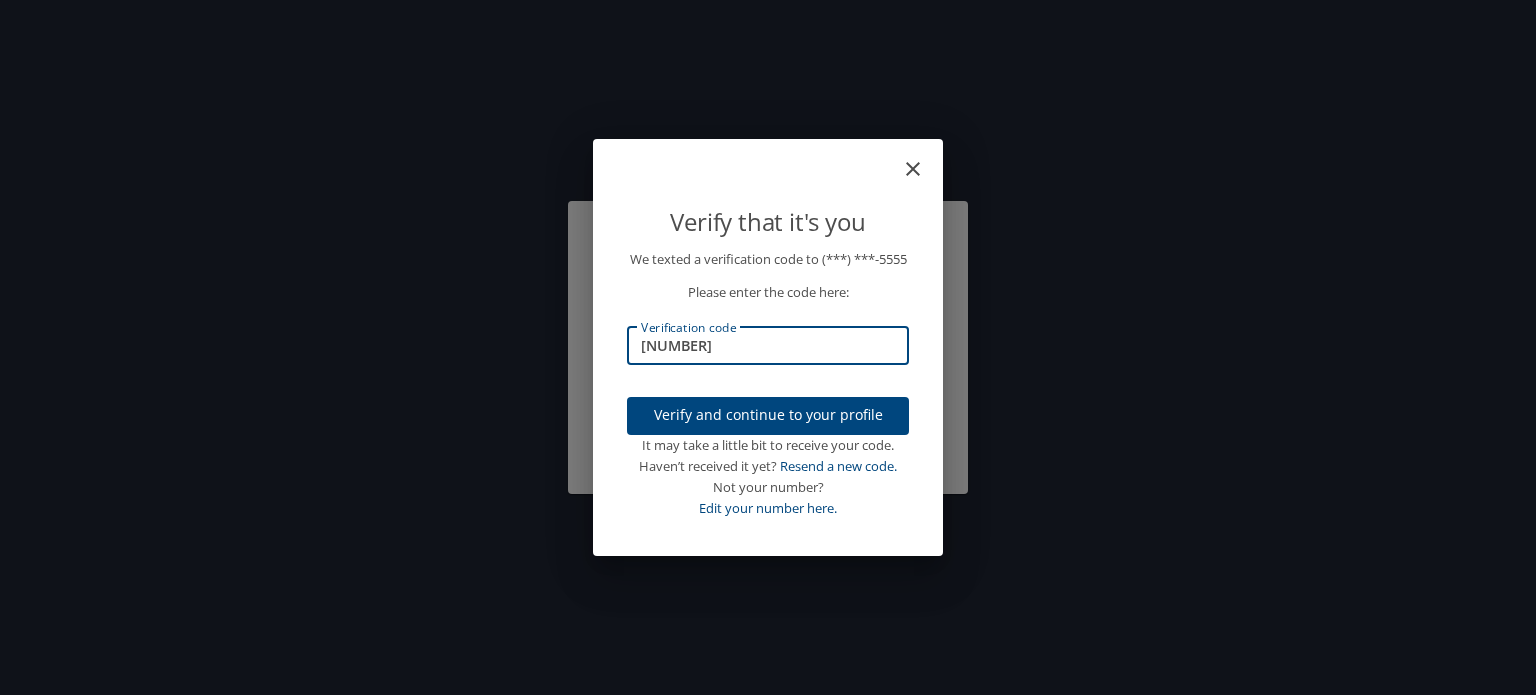 type on "892531" 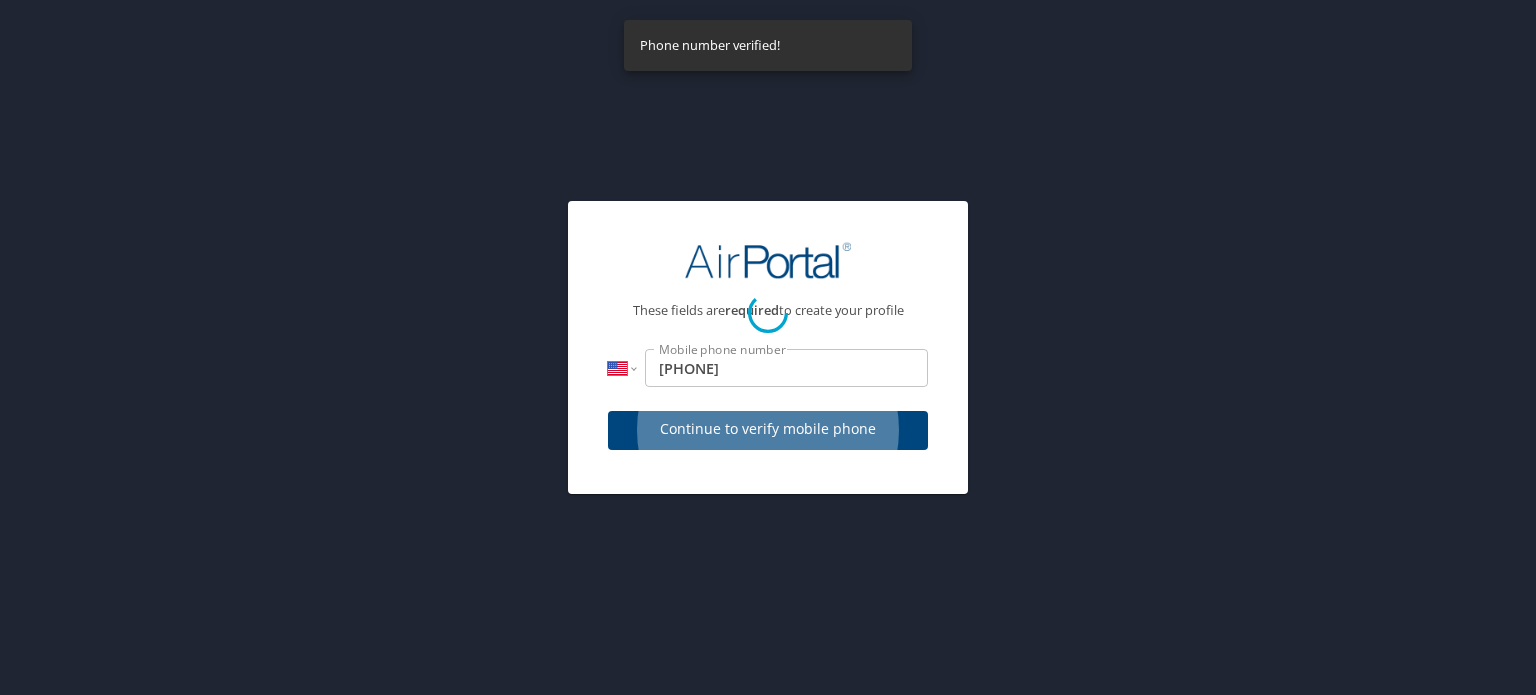 select on "US" 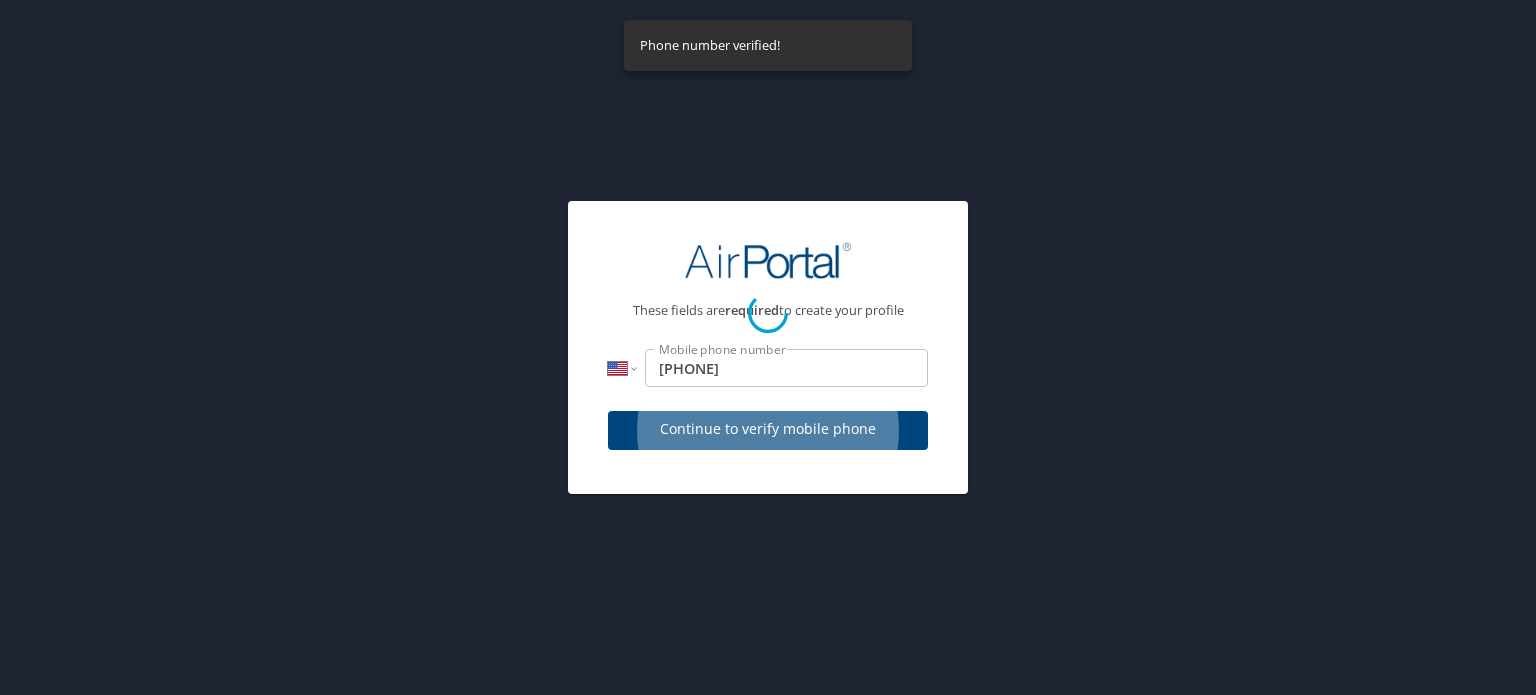 select on "US" 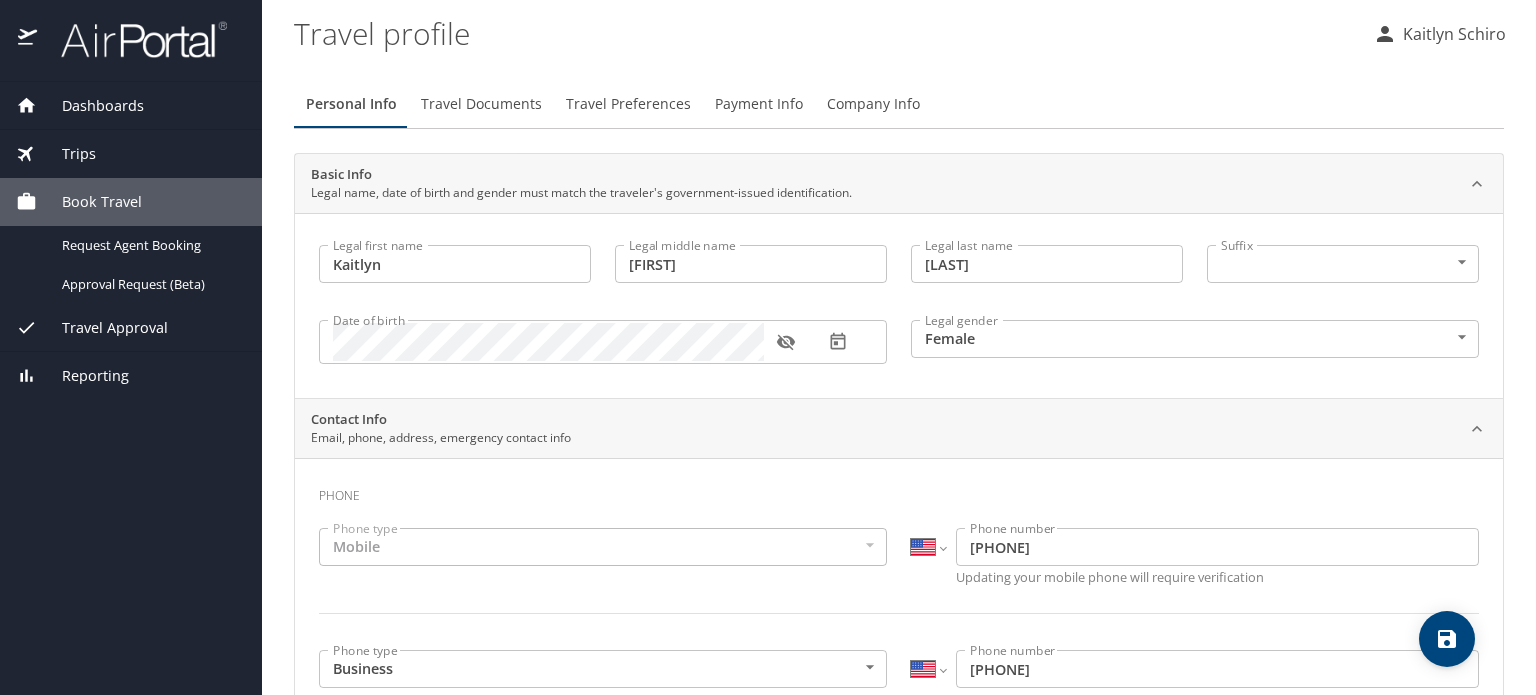 click on "Dashboards" at bounding box center [90, 106] 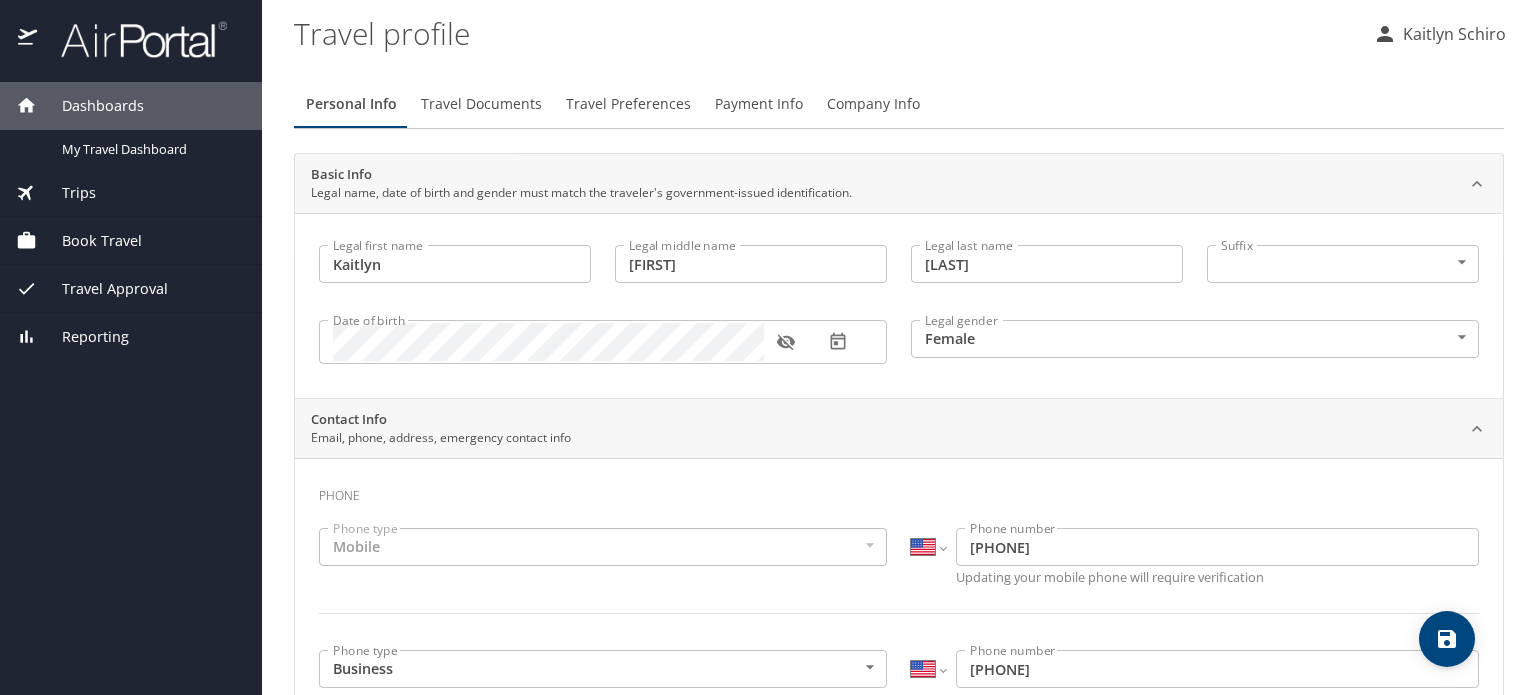 click at bounding box center [133, 39] 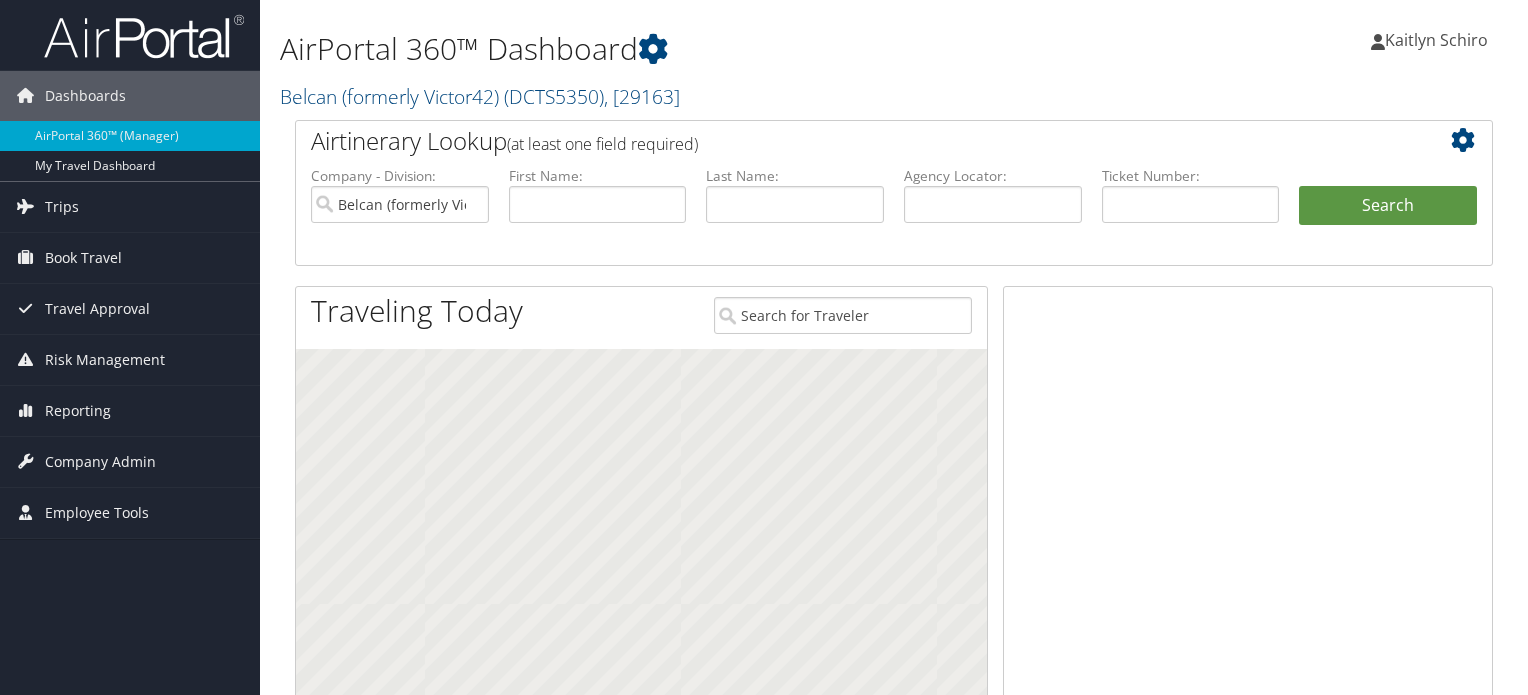 scroll, scrollTop: 0, scrollLeft: 0, axis: both 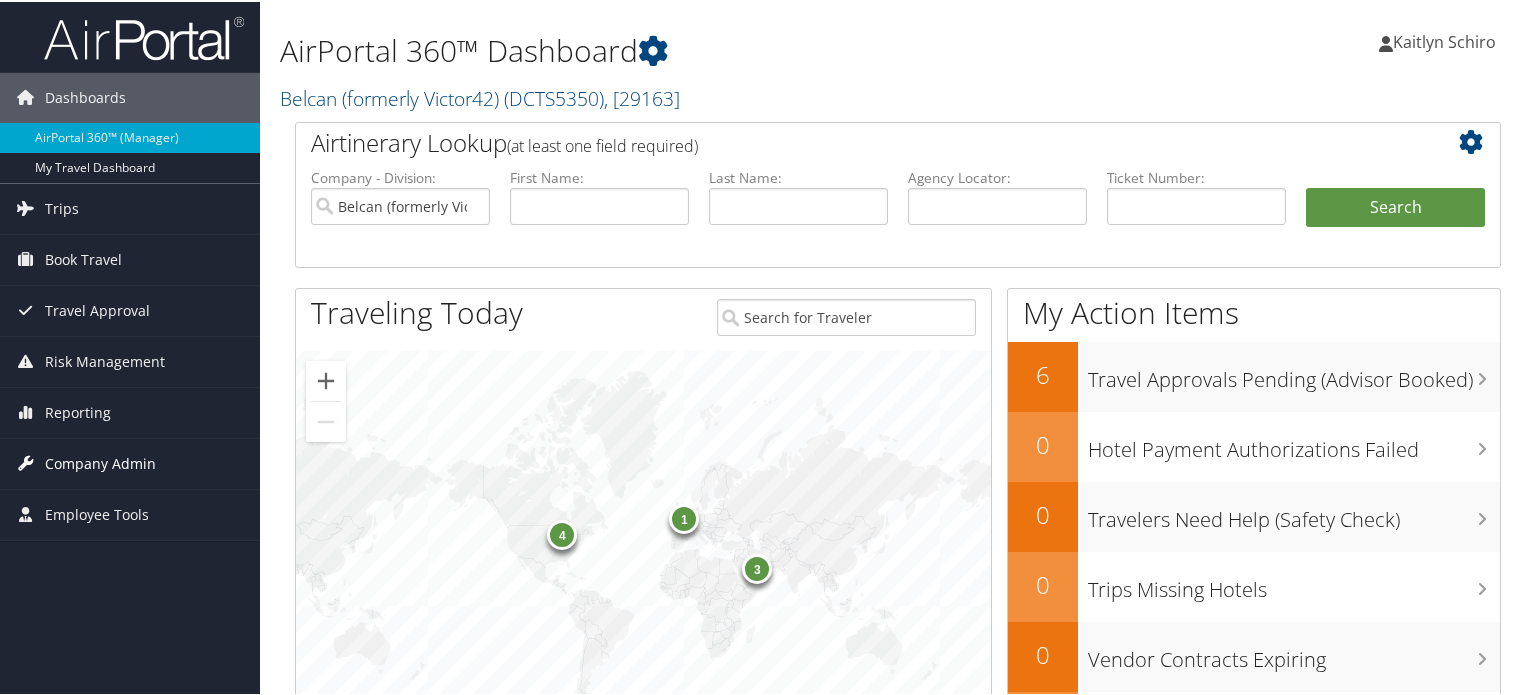 click on "Company Admin" at bounding box center [100, 462] 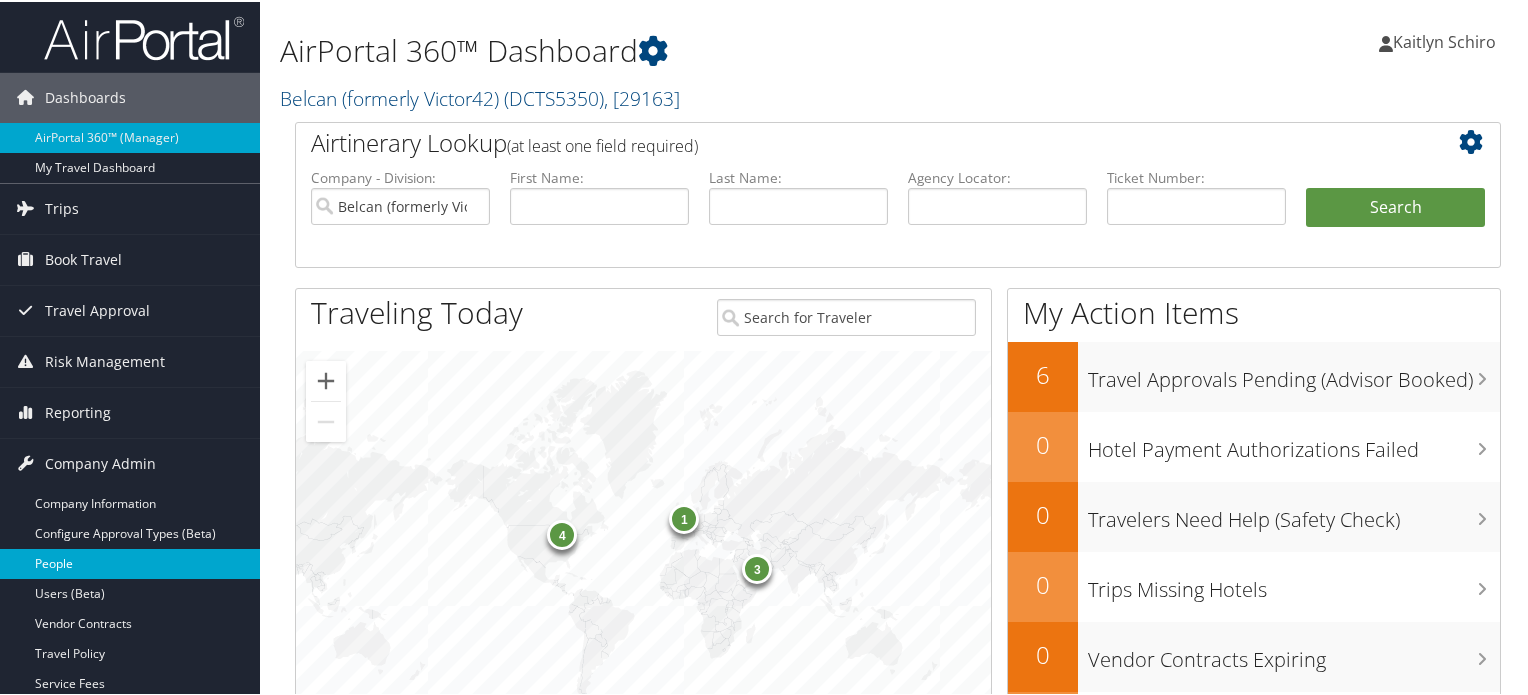 click on "People" at bounding box center [130, 562] 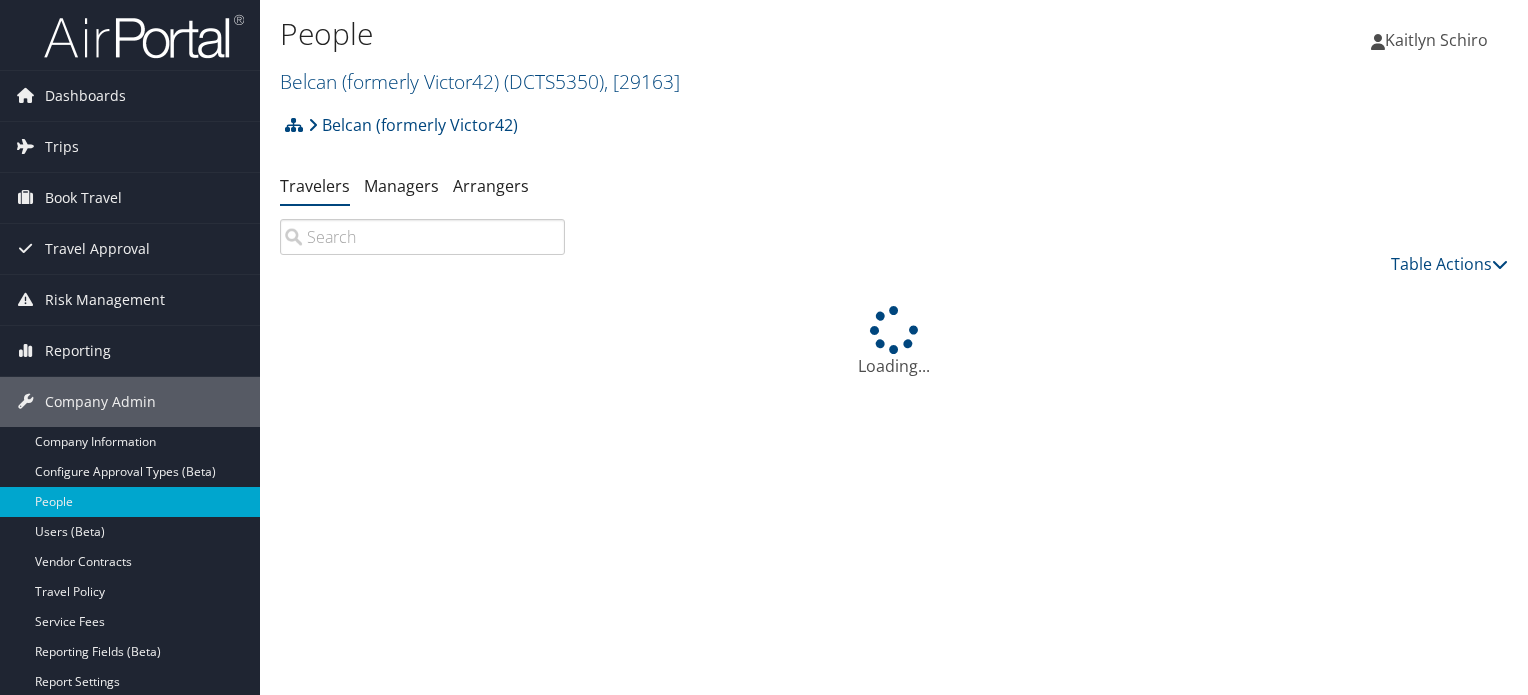 scroll, scrollTop: 0, scrollLeft: 0, axis: both 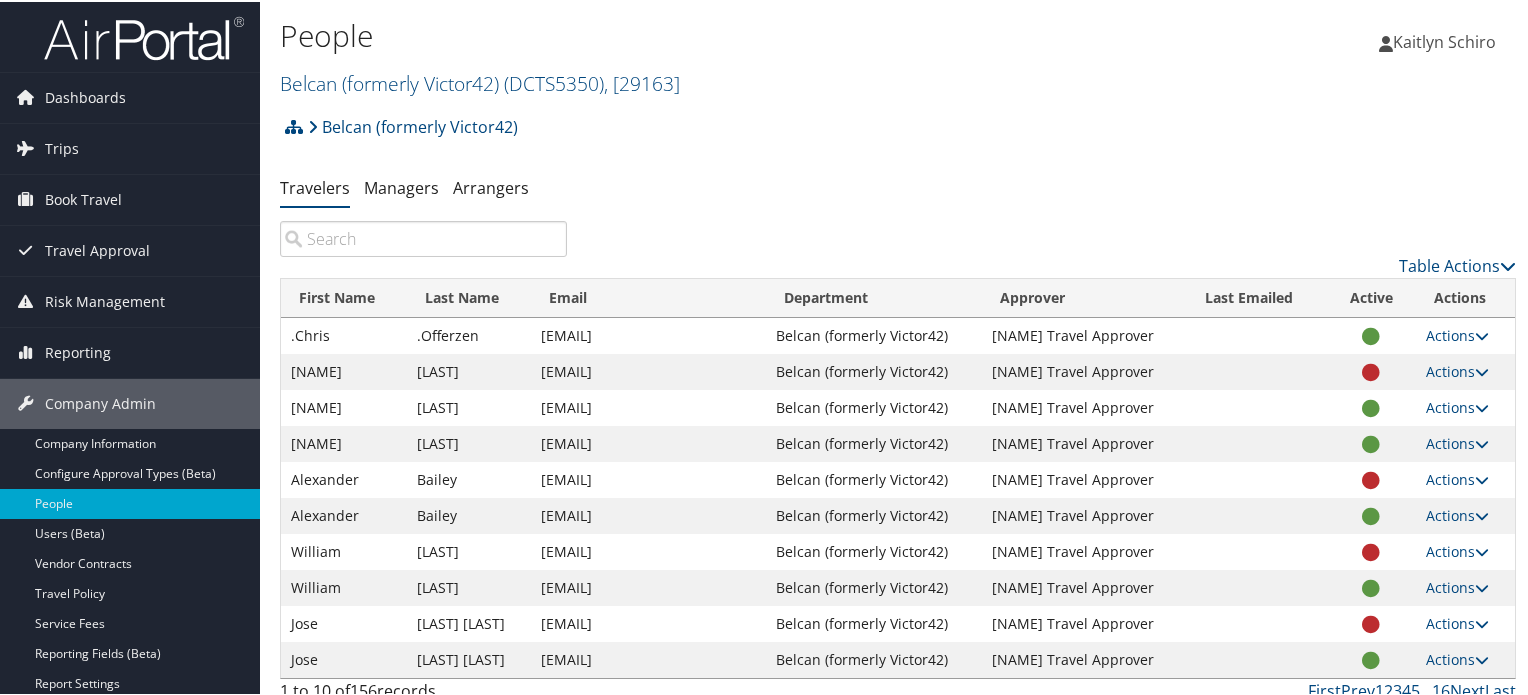 click at bounding box center (423, 237) 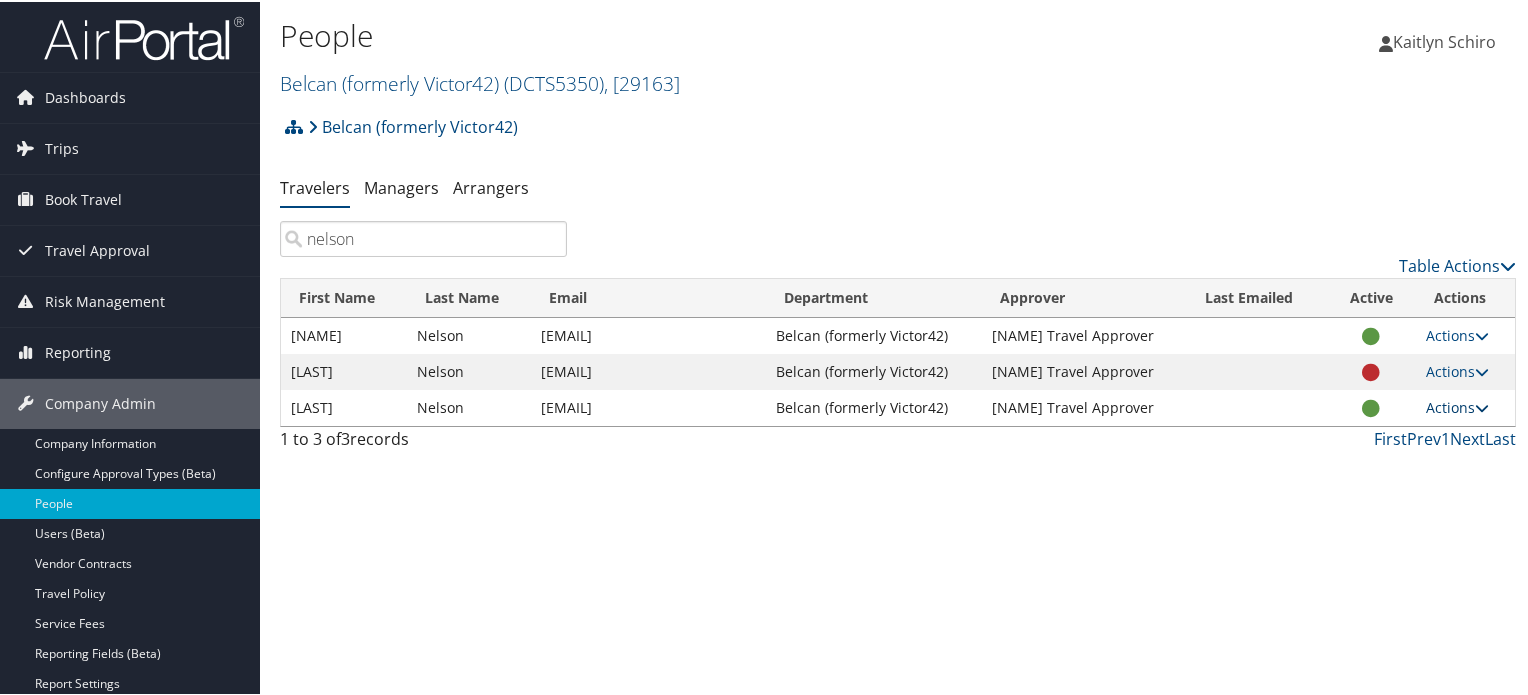 type on "nelson" 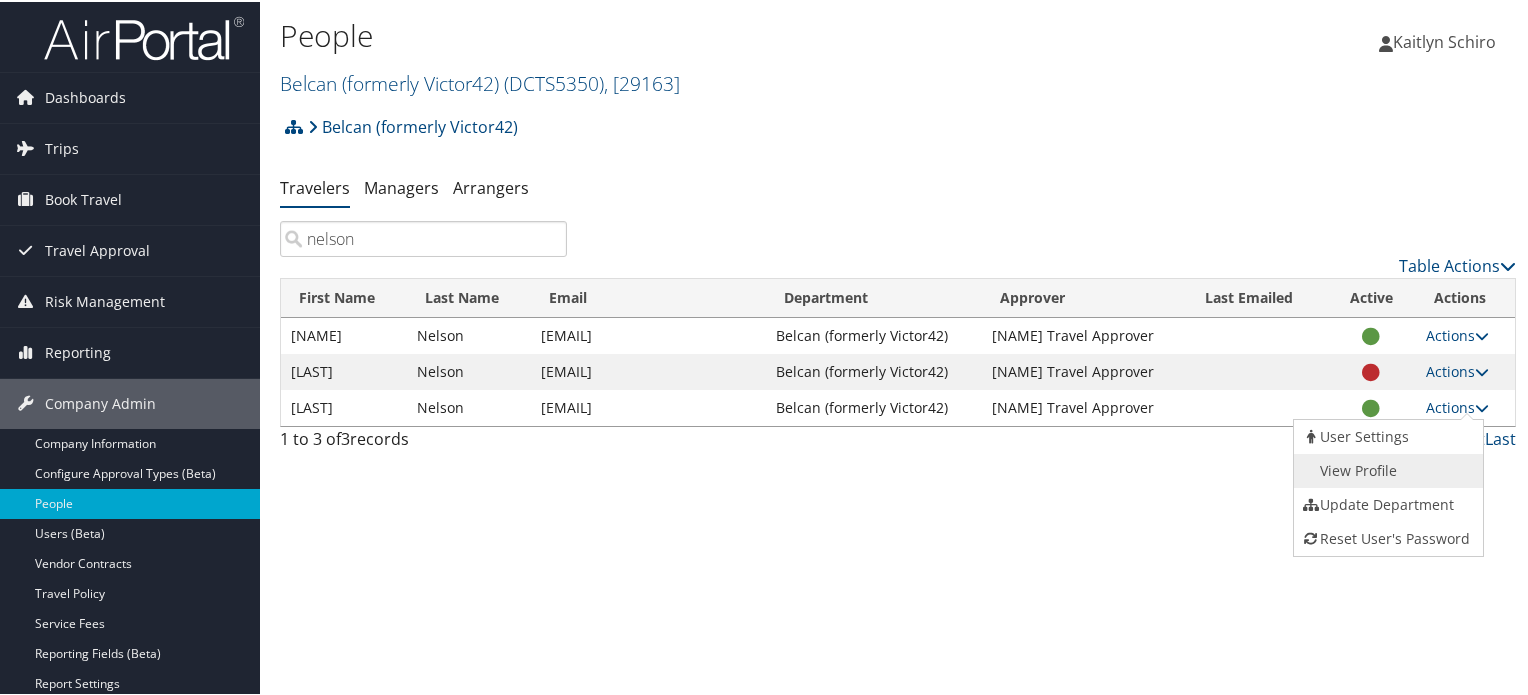 click on "View Profile" at bounding box center [1386, 469] 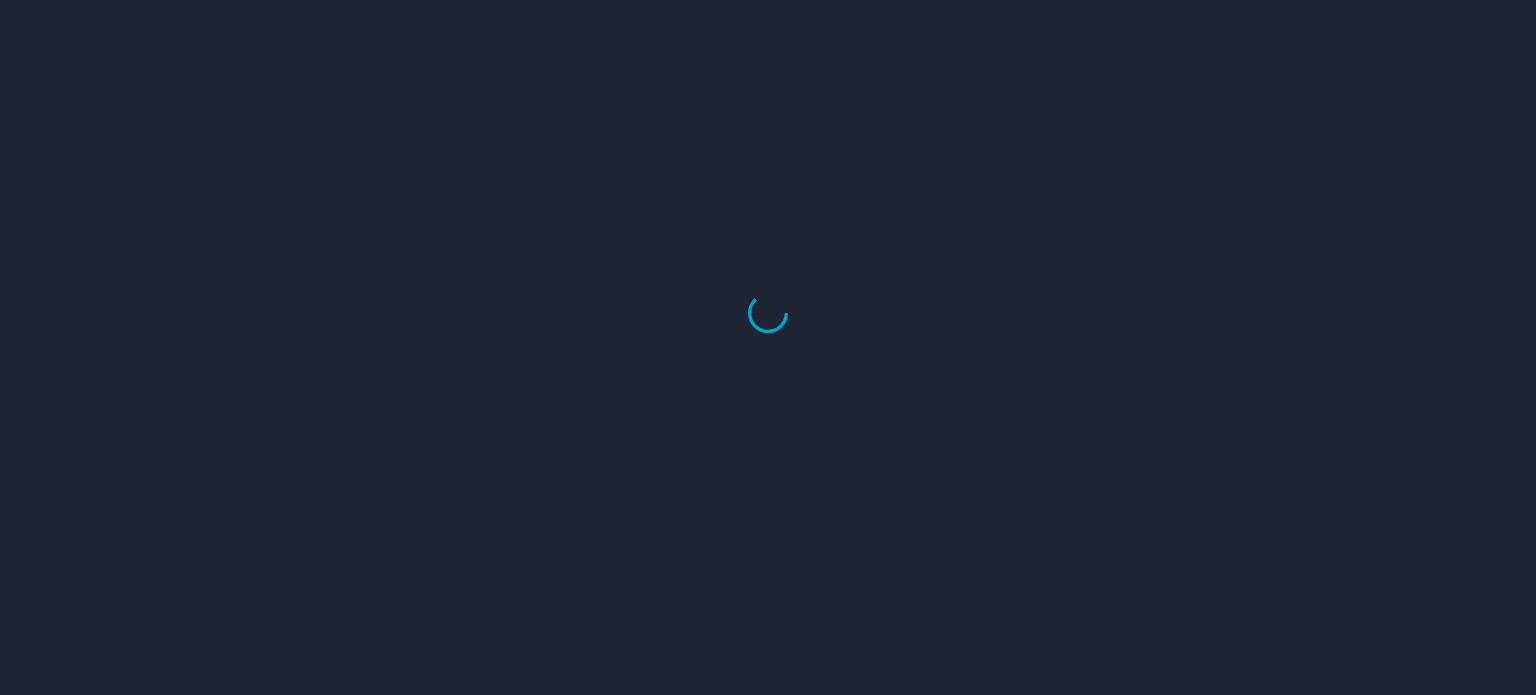 scroll, scrollTop: 0, scrollLeft: 0, axis: both 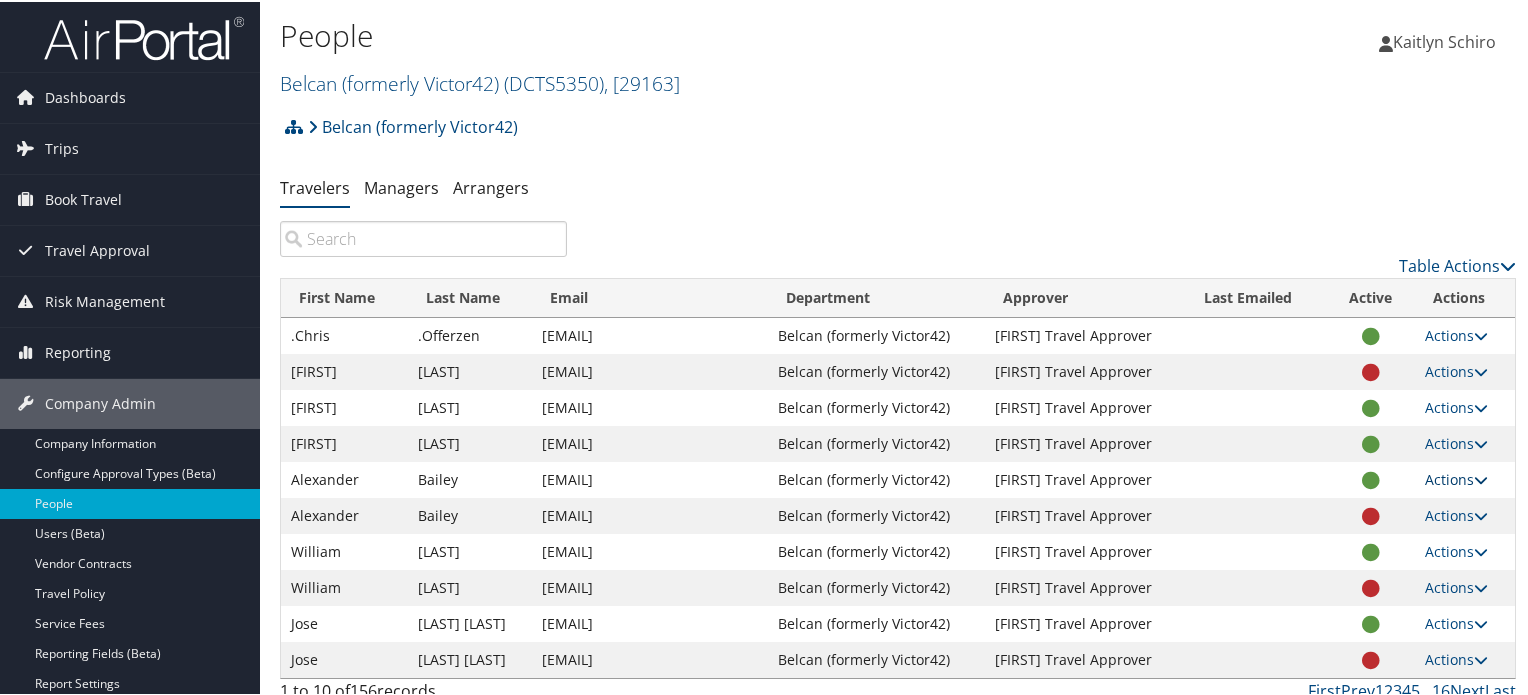 click on "Actions" at bounding box center (1456, 477) 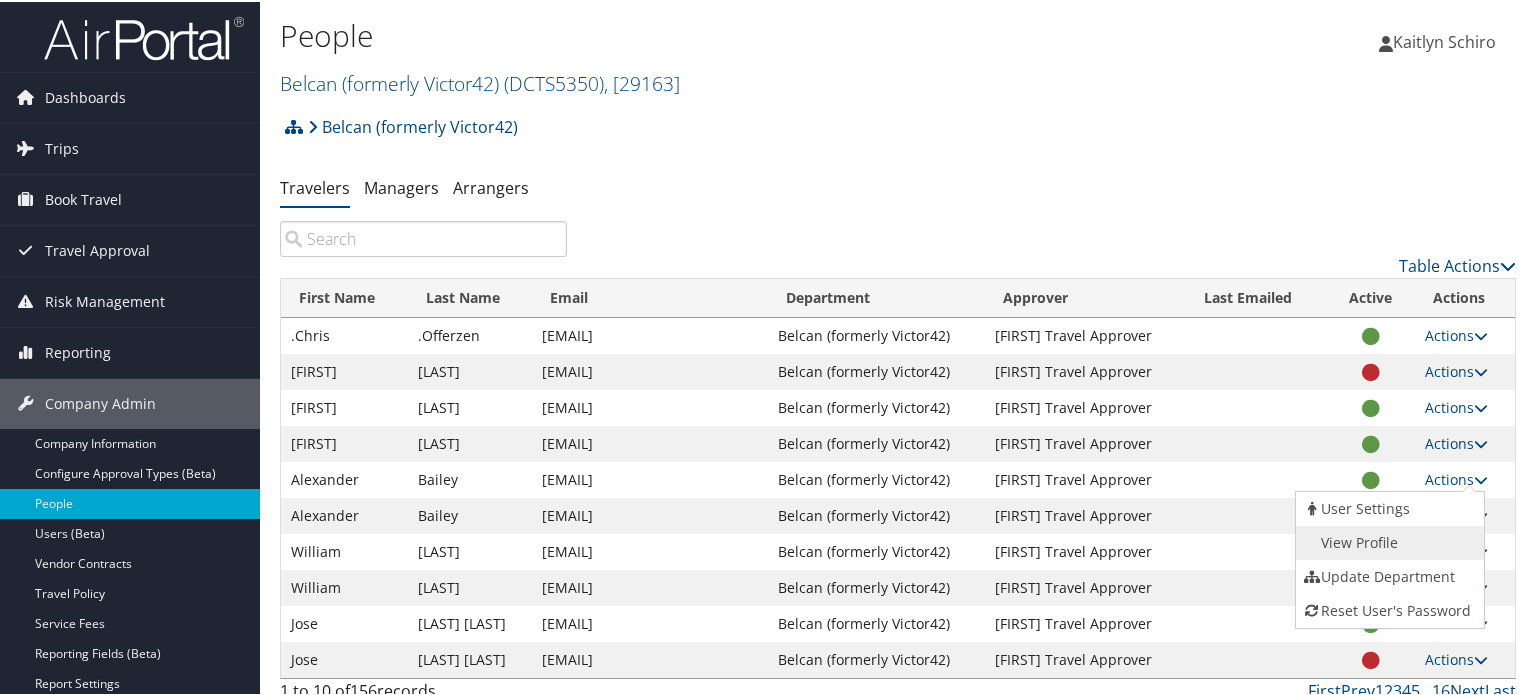 click on "View Profile" at bounding box center [1388, 541] 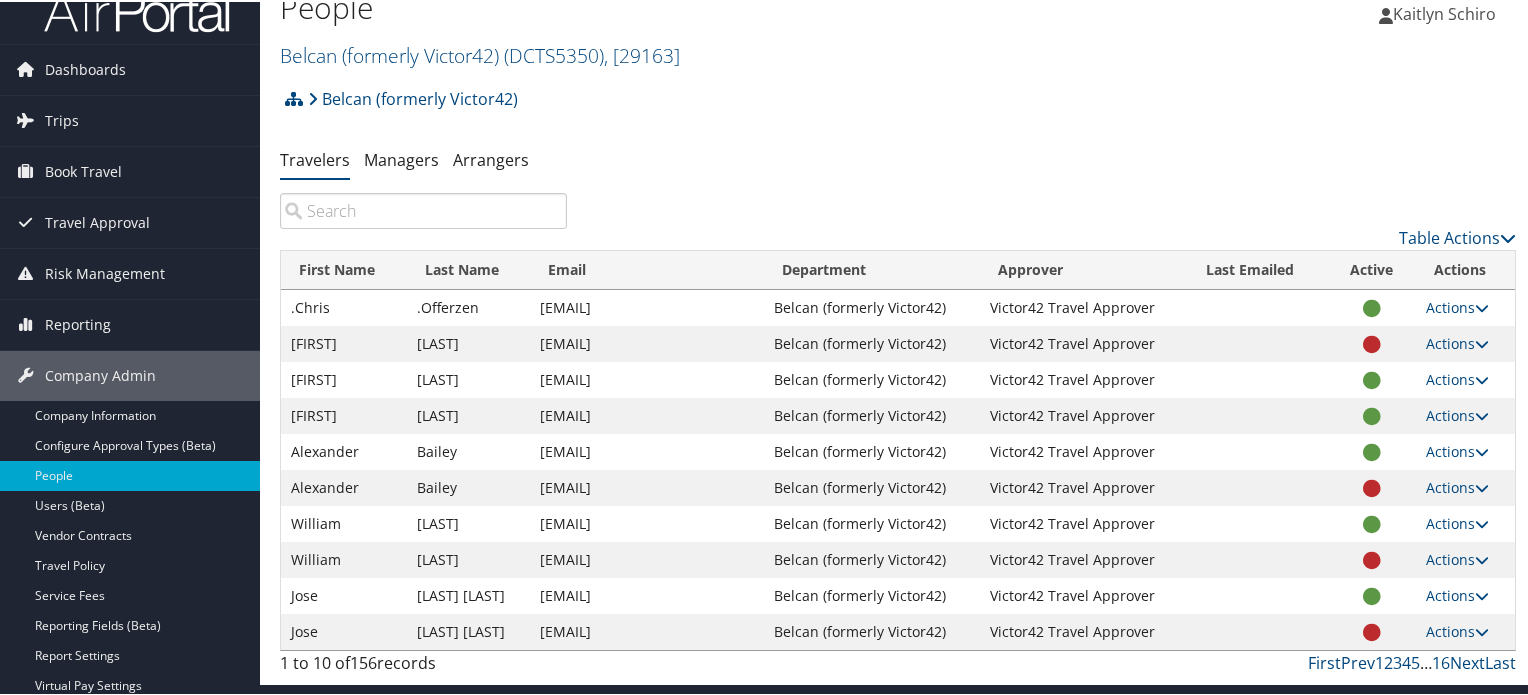 scroll, scrollTop: 0, scrollLeft: 0, axis: both 